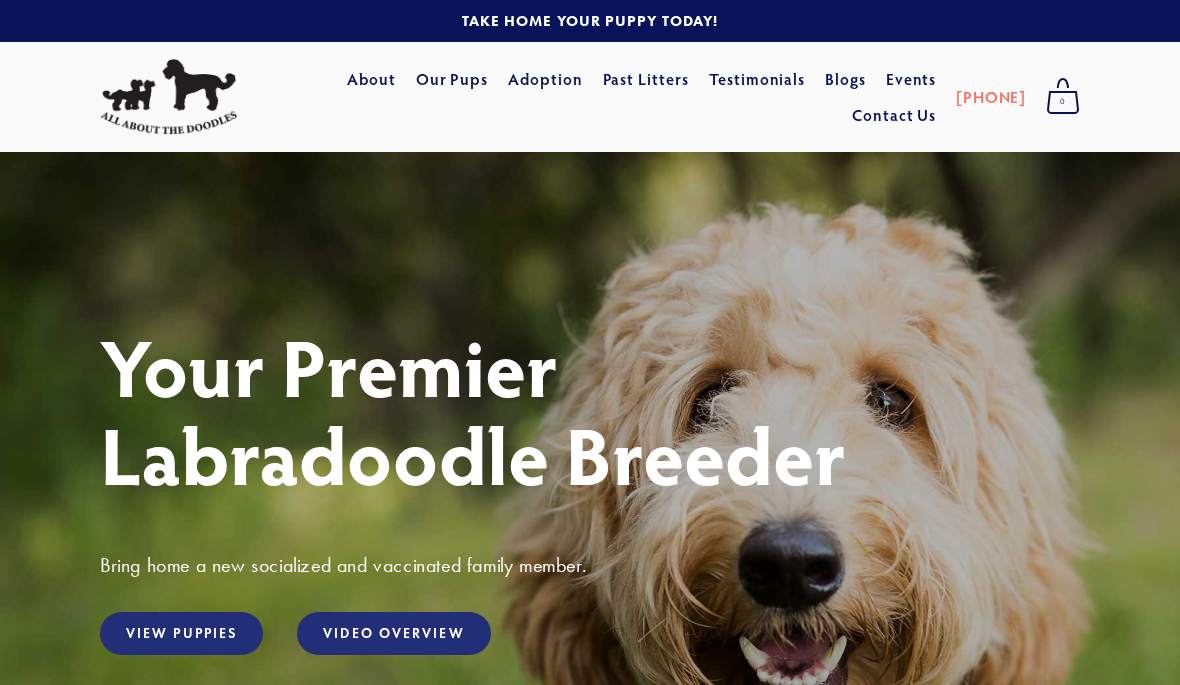 scroll, scrollTop: 0, scrollLeft: 0, axis: both 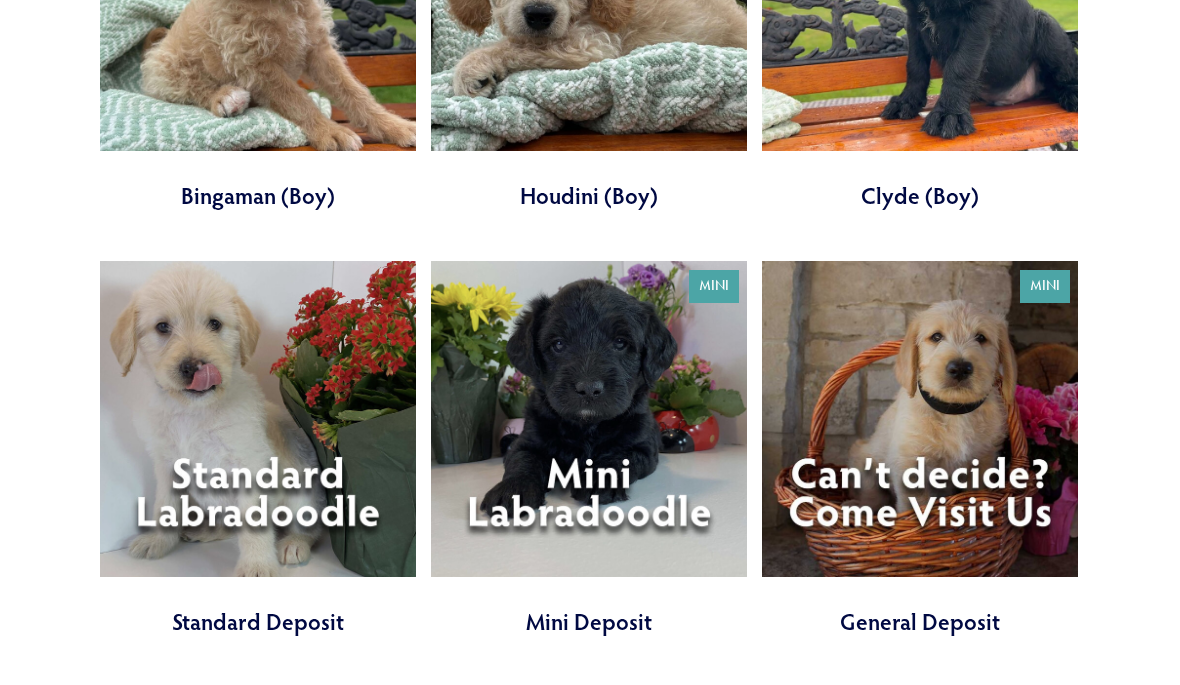 click at bounding box center (258, 450) 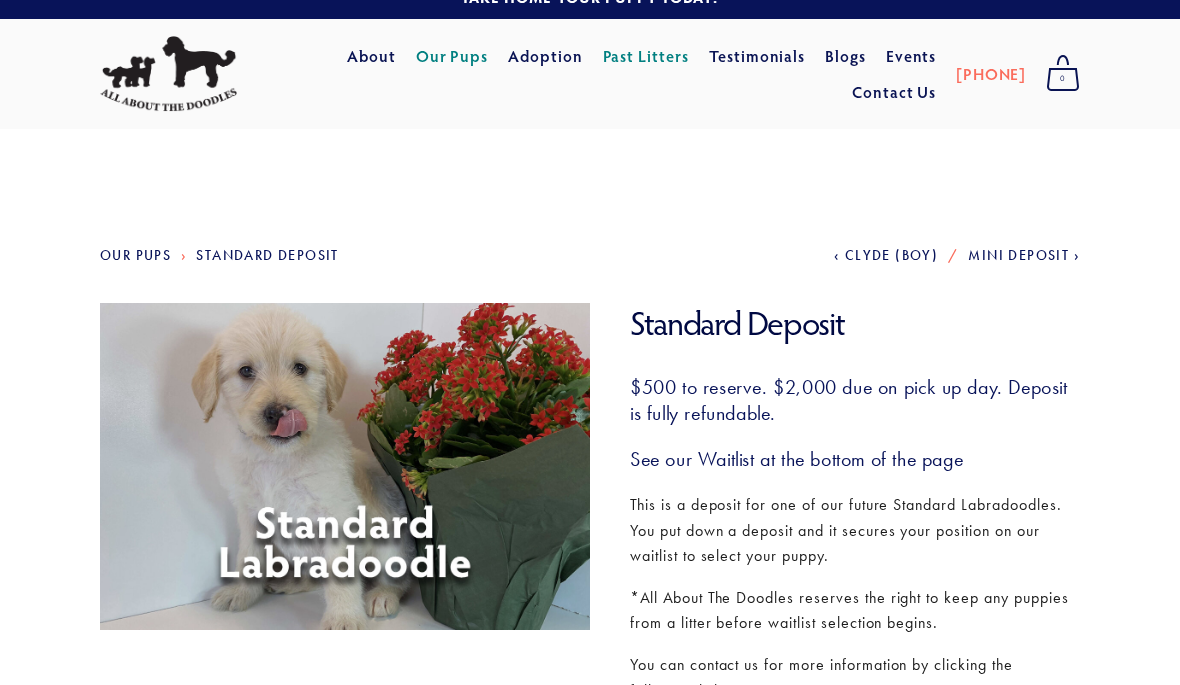 scroll, scrollTop: 0, scrollLeft: 0, axis: both 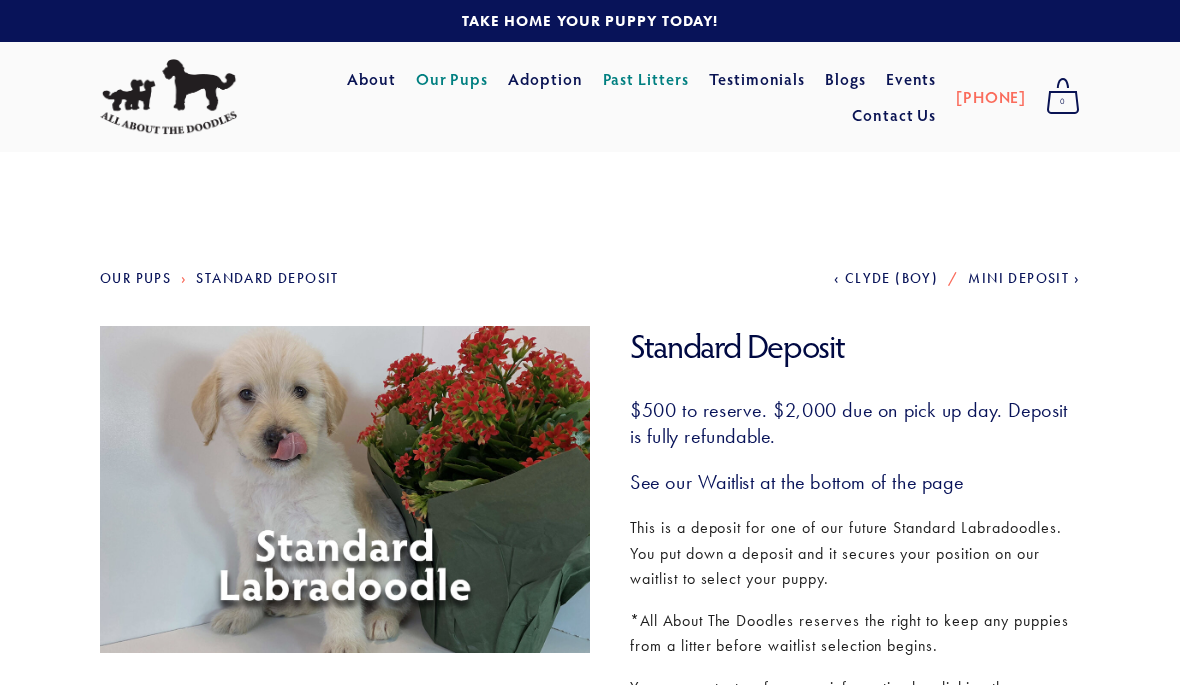 click on "Our Pups" at bounding box center [452, 79] 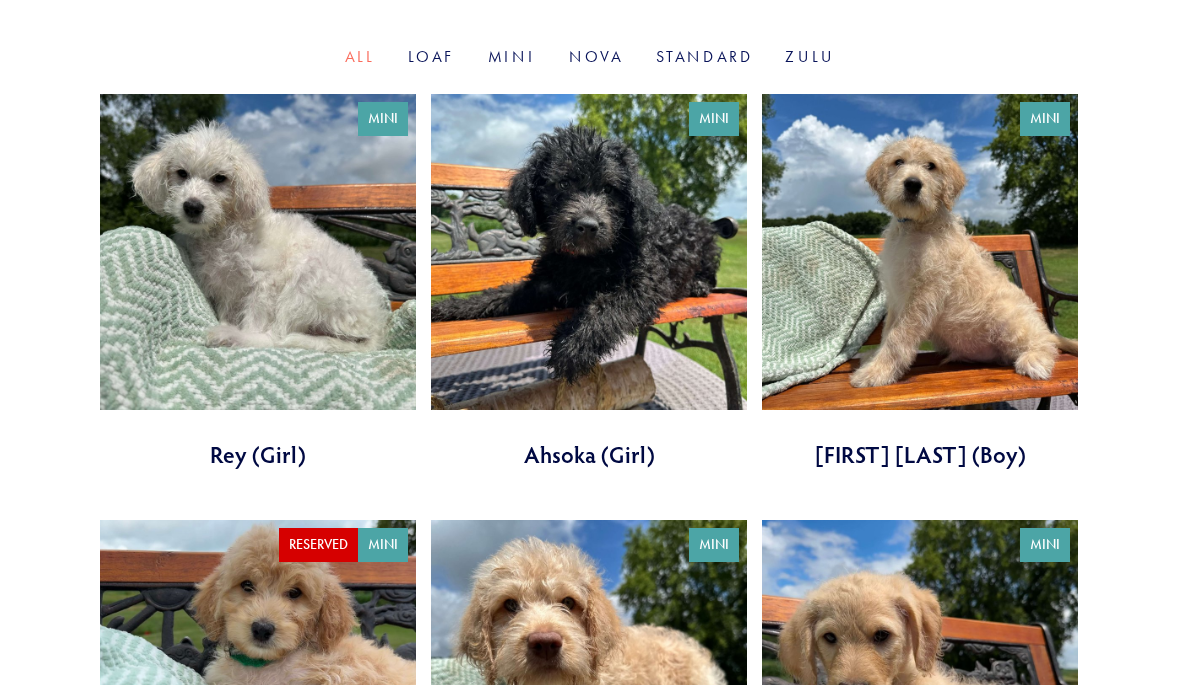 scroll, scrollTop: 760, scrollLeft: 0, axis: vertical 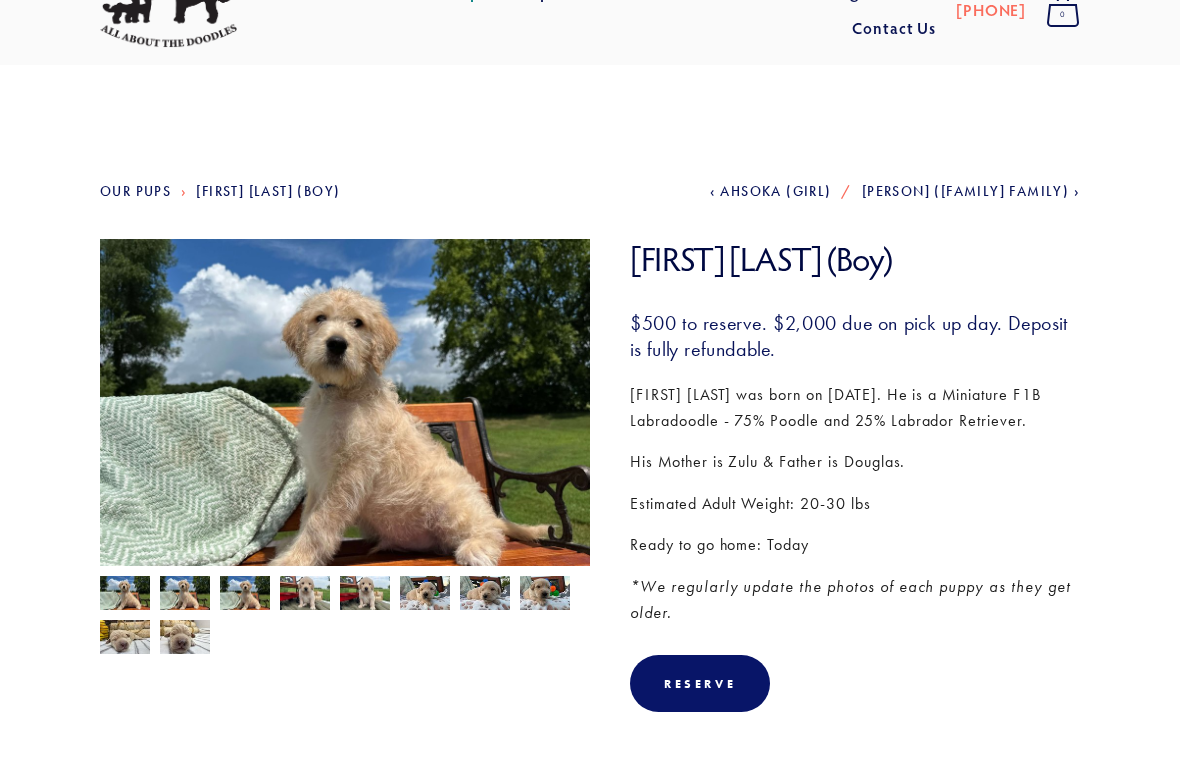 click at bounding box center (125, 596) 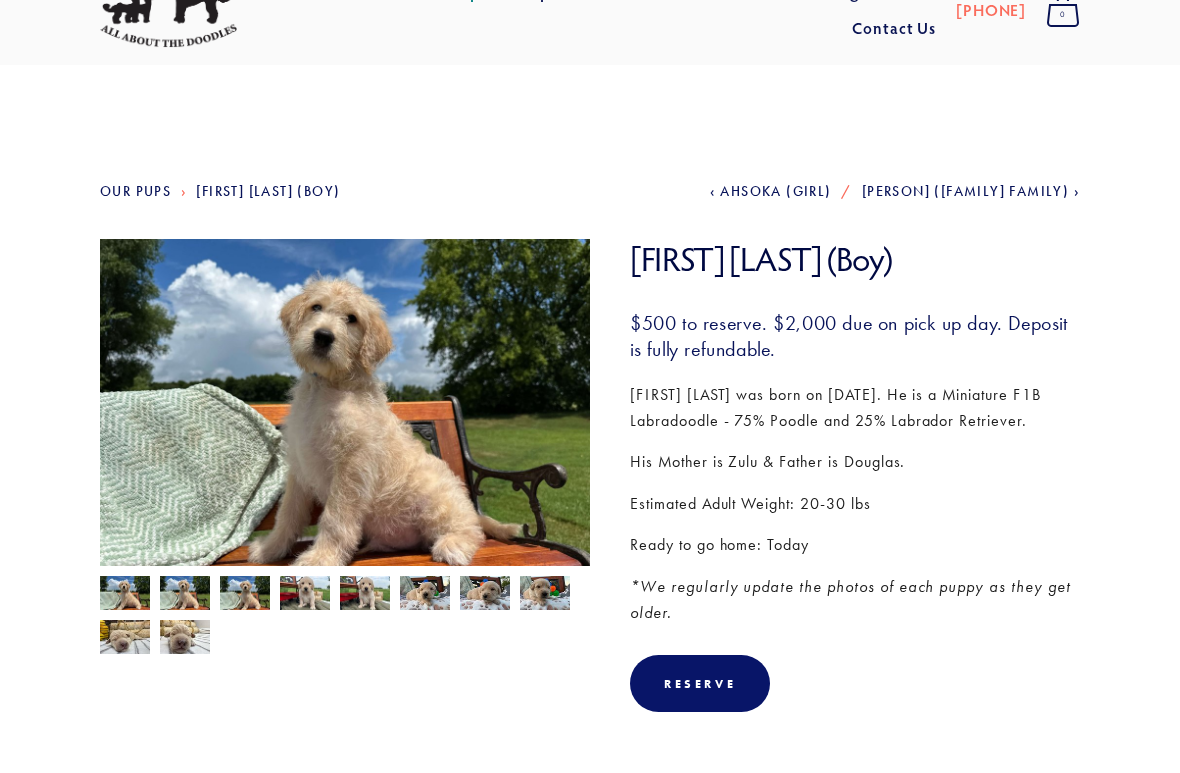 scroll, scrollTop: 87, scrollLeft: 0, axis: vertical 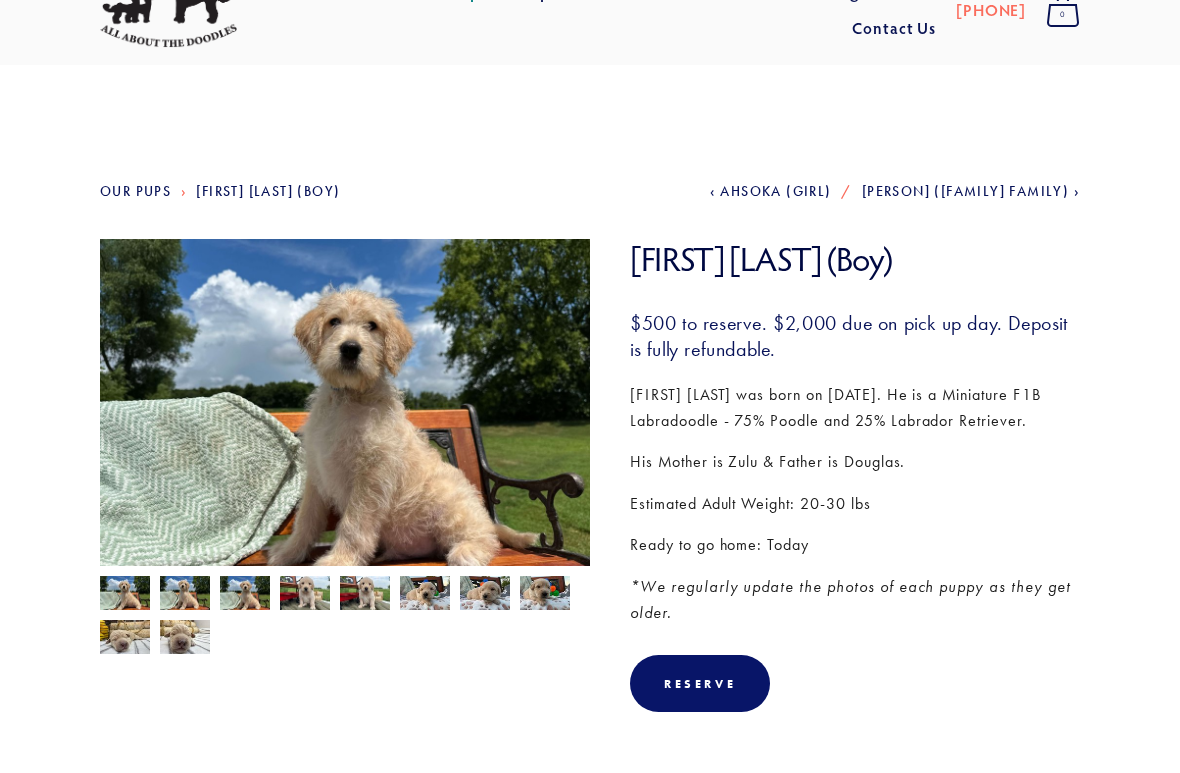 click at bounding box center [305, 595] 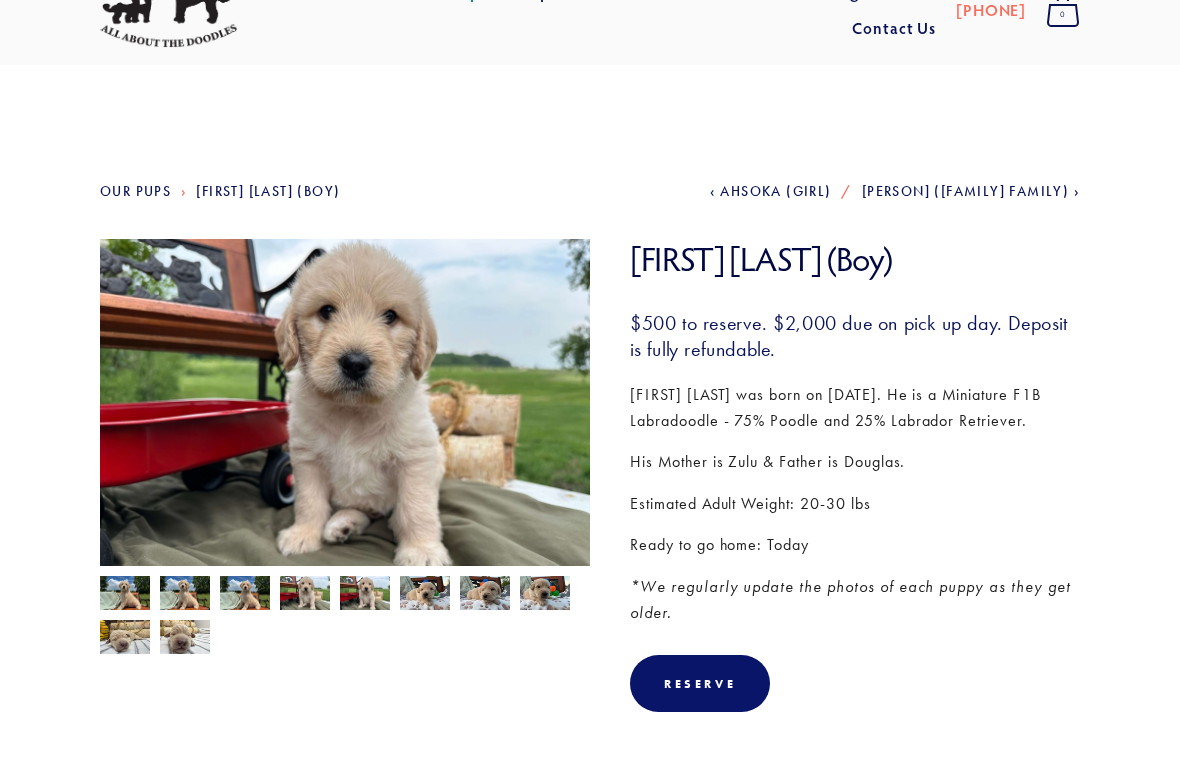 click at bounding box center (365, 595) 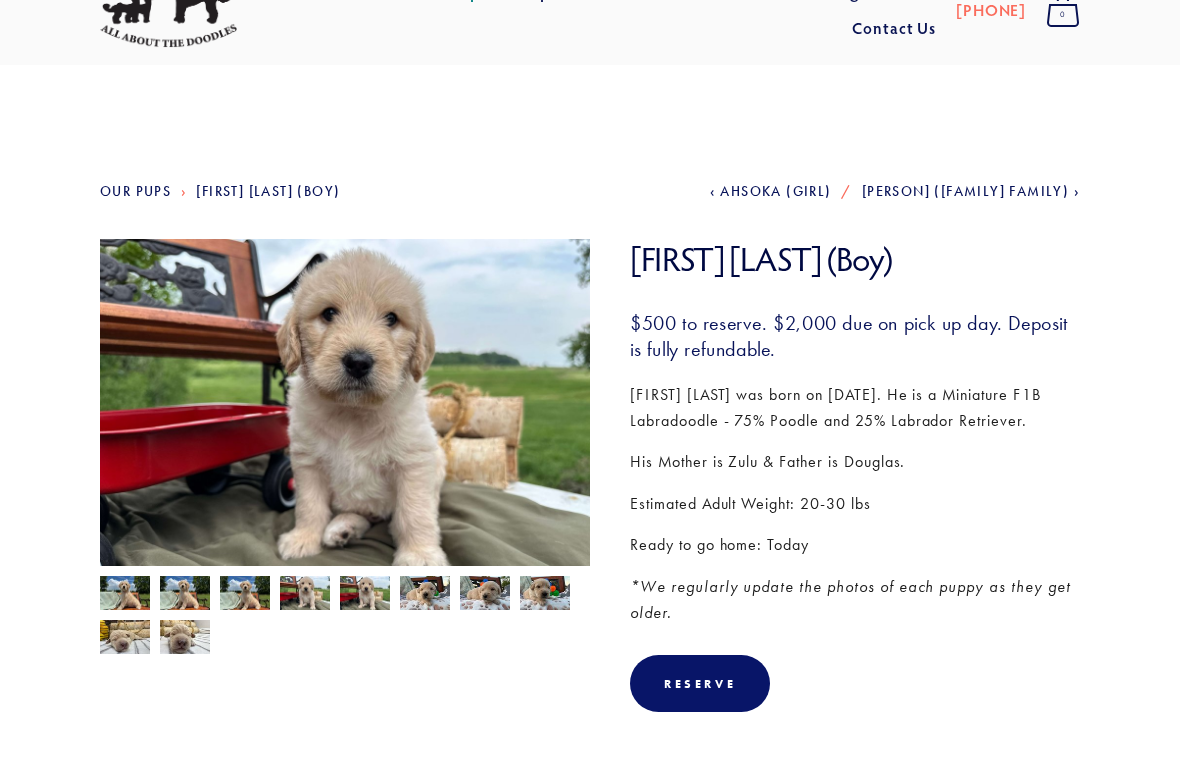 click at bounding box center (425, 593) 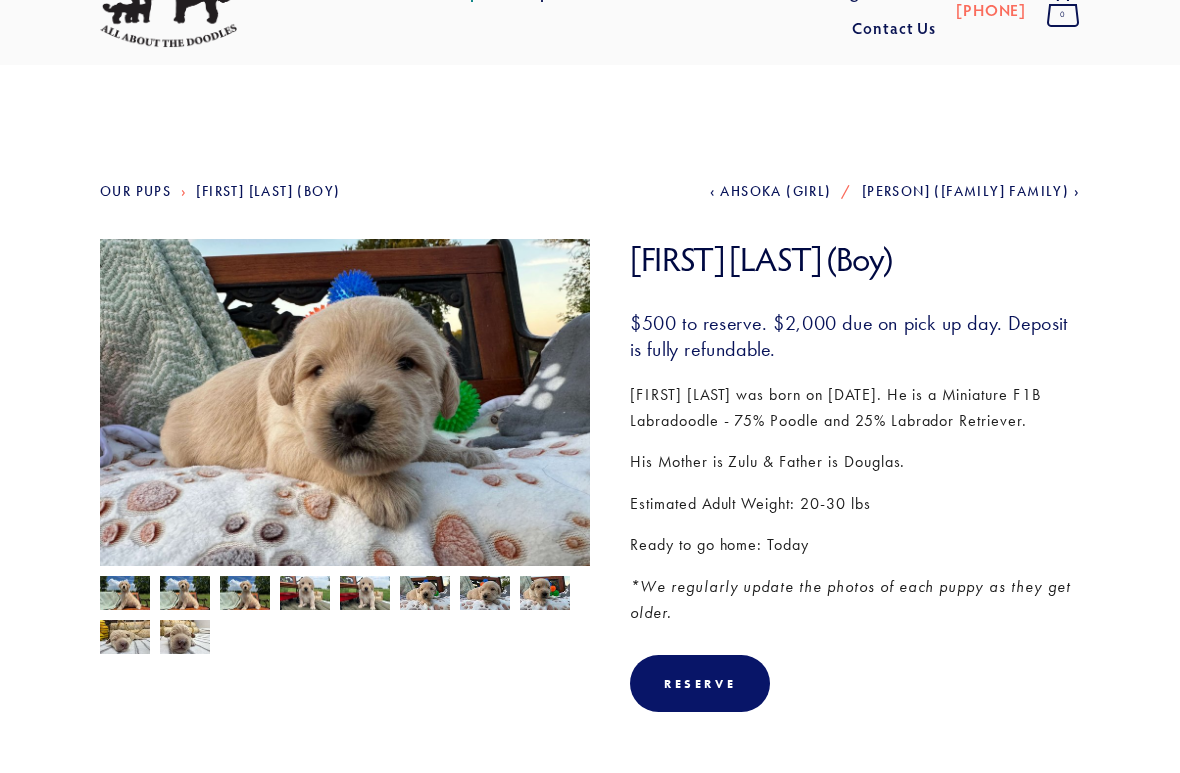 click at bounding box center (425, 593) 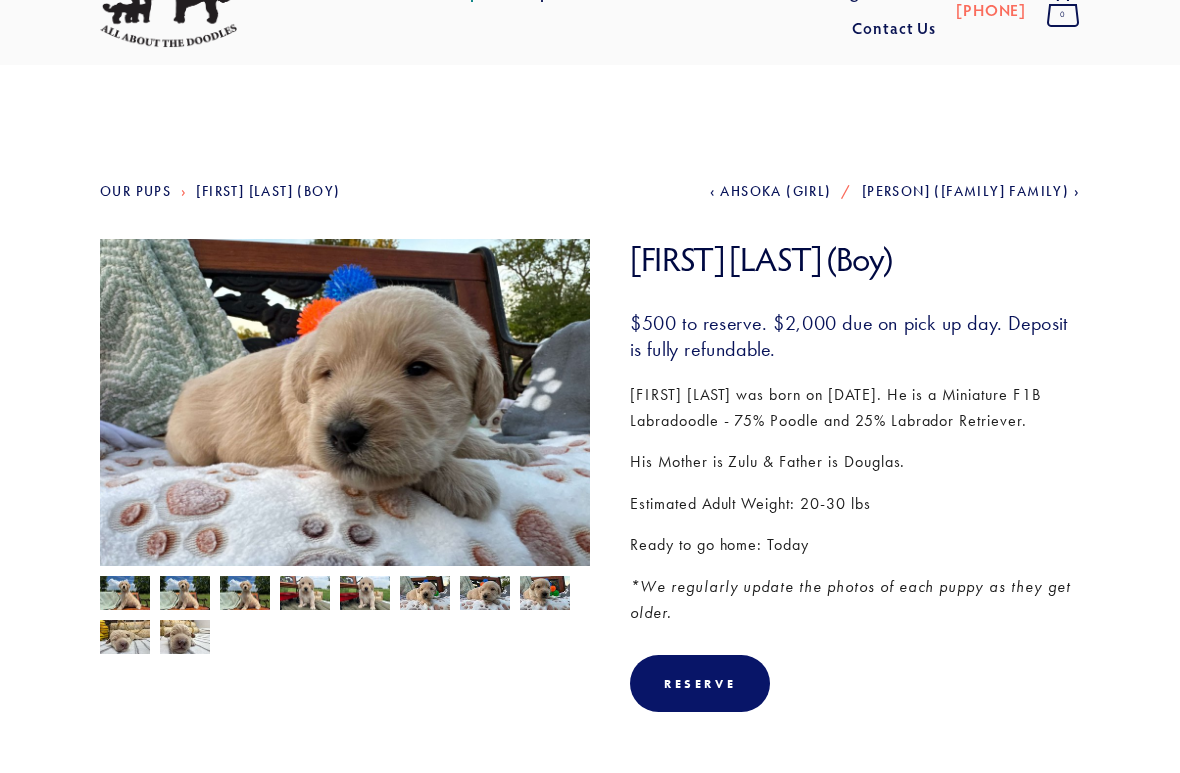 click at bounding box center (125, 595) 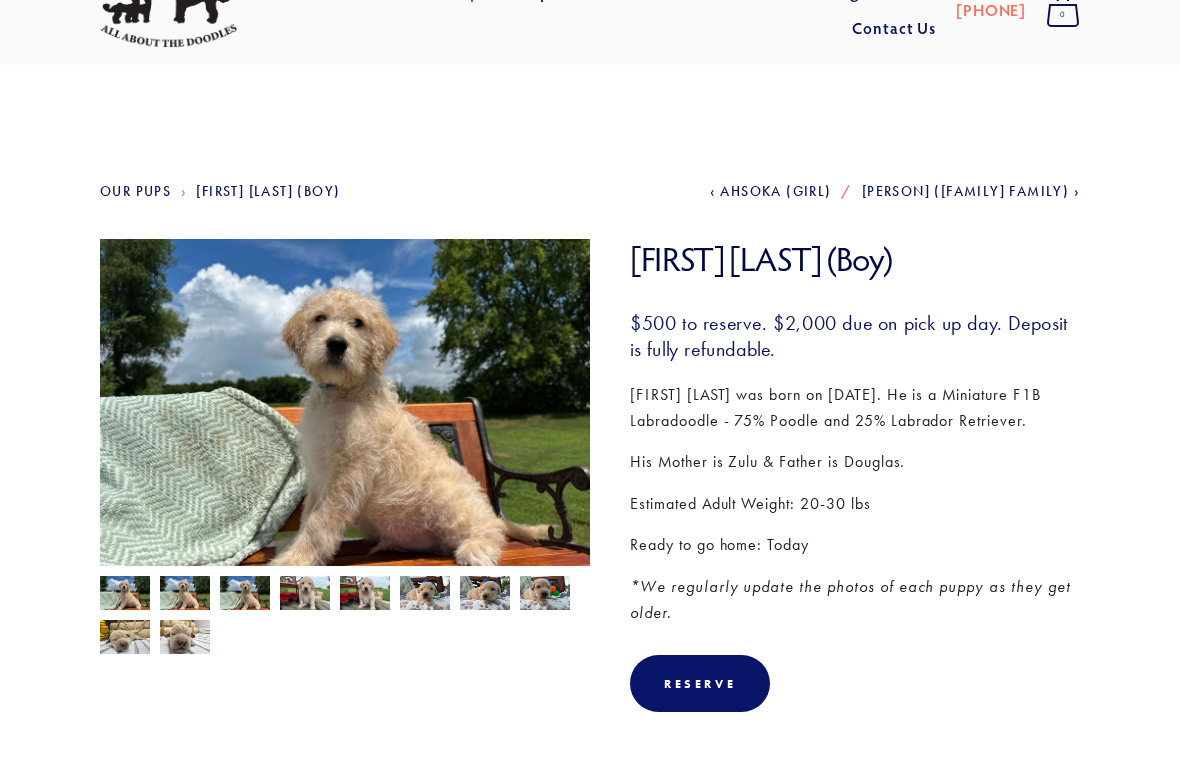 click at bounding box center [345, 423] 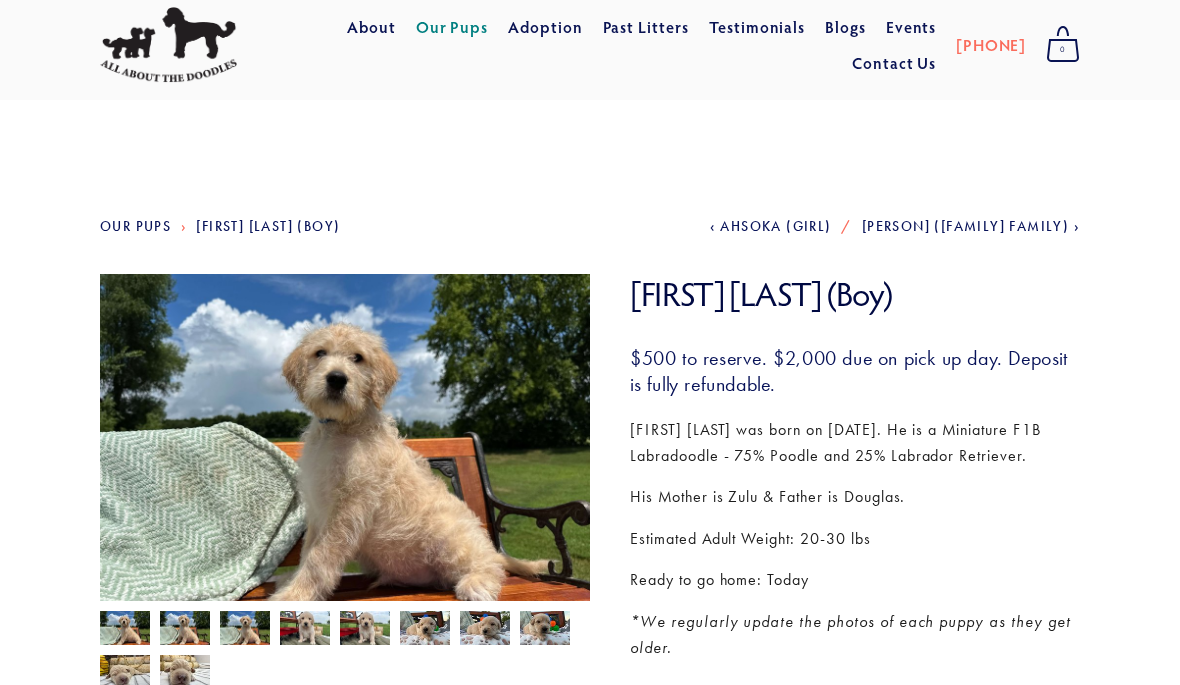 scroll, scrollTop: 0, scrollLeft: 0, axis: both 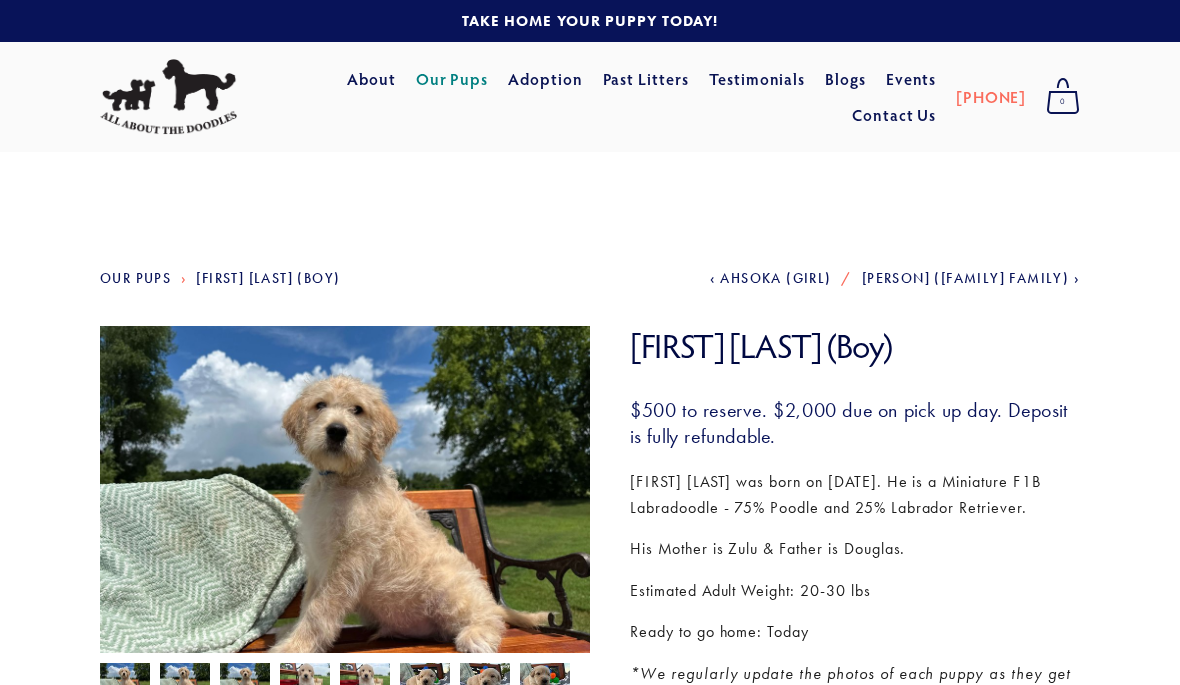 click on "Our Pups" at bounding box center (452, 79) 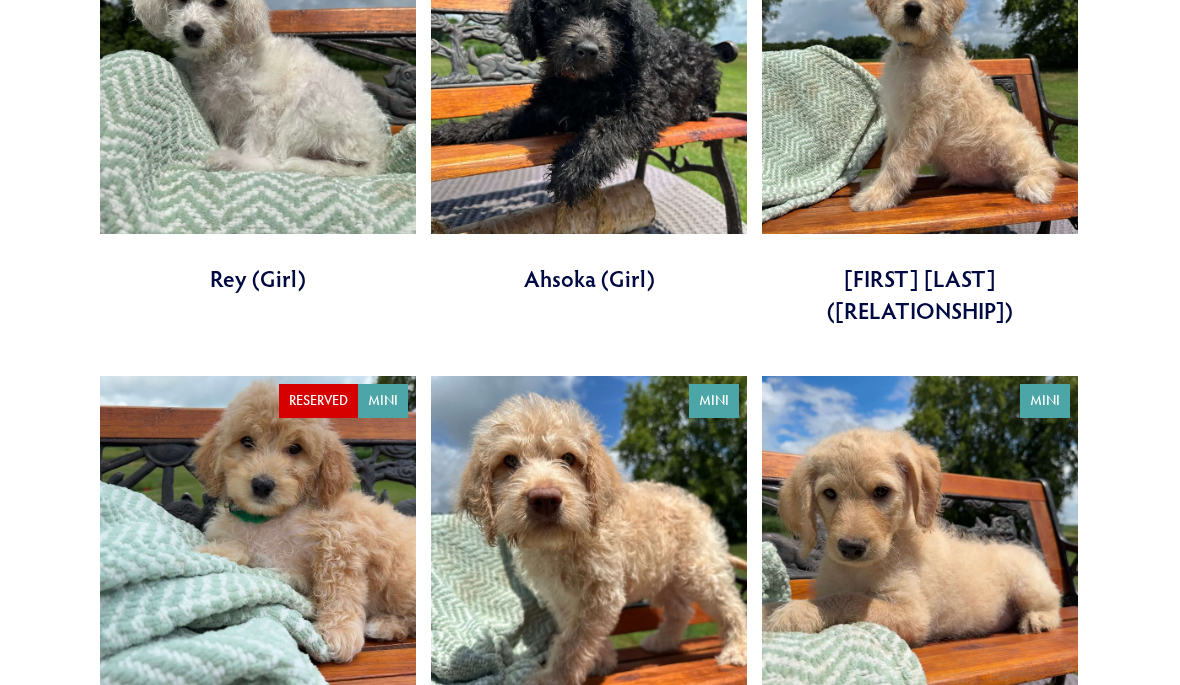 scroll, scrollTop: 936, scrollLeft: 0, axis: vertical 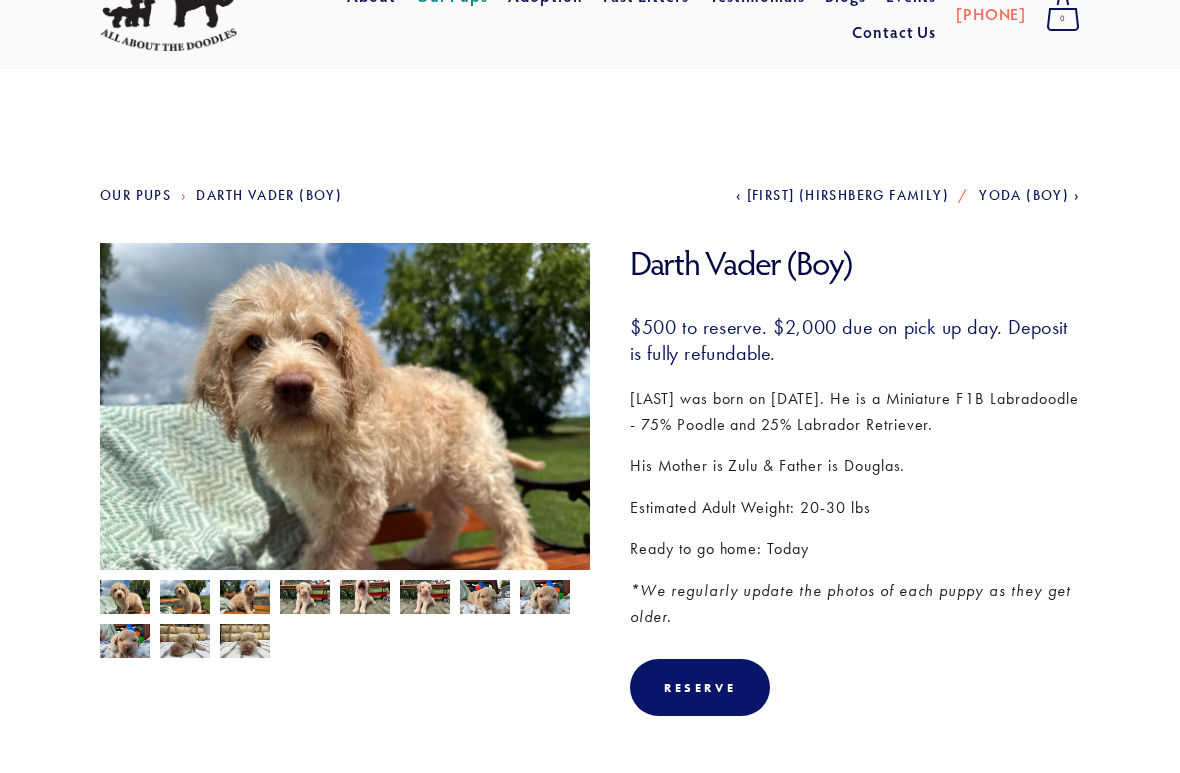 click at bounding box center (185, 600) 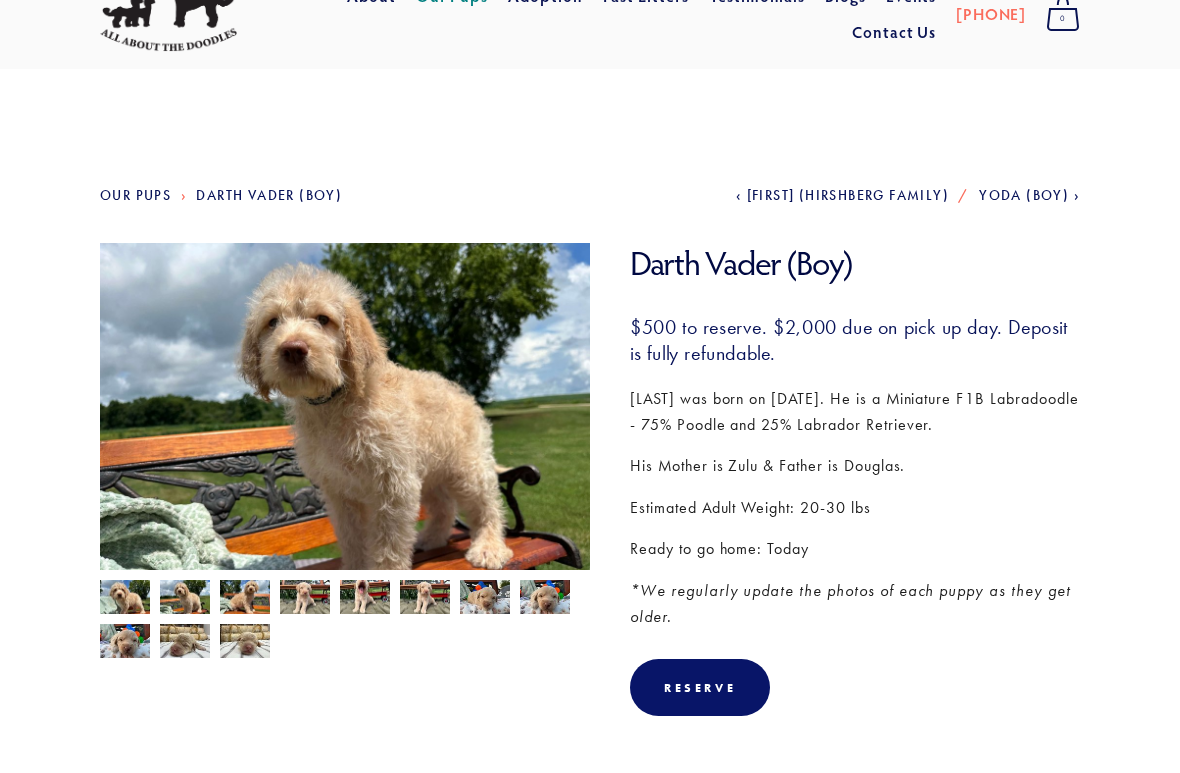 click at bounding box center [245, 599] 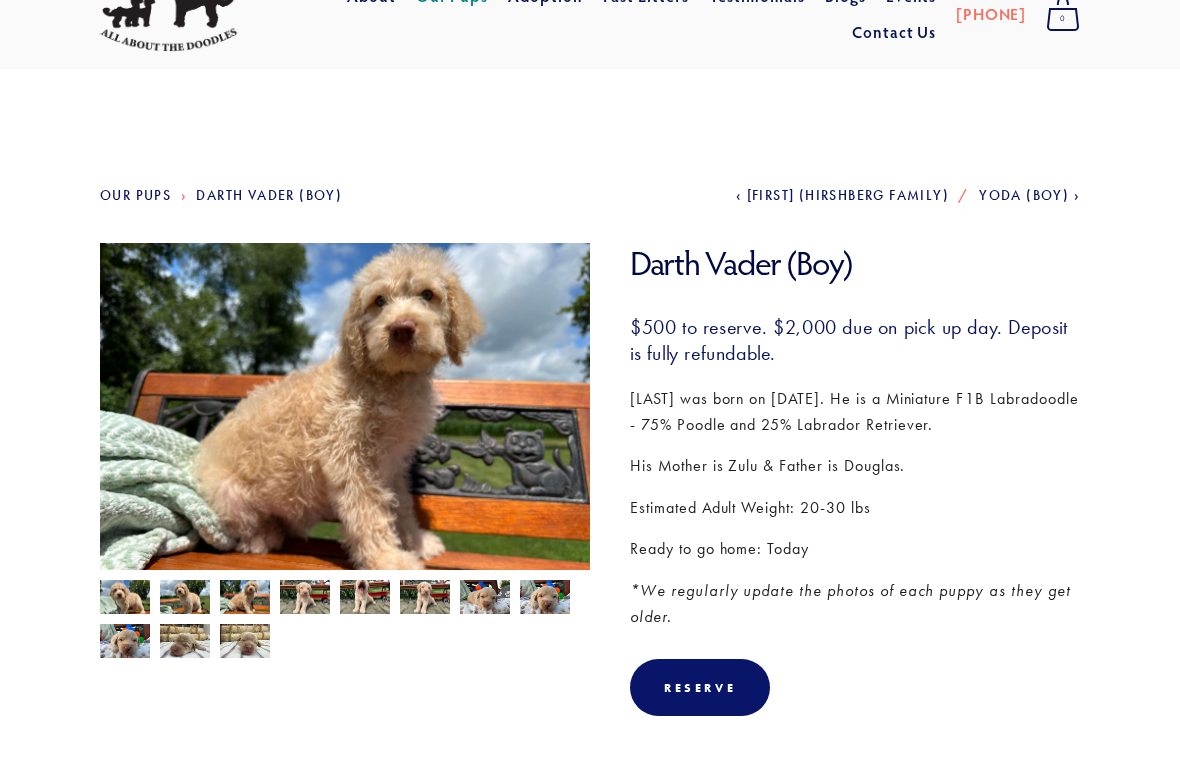 click at bounding box center (305, 599) 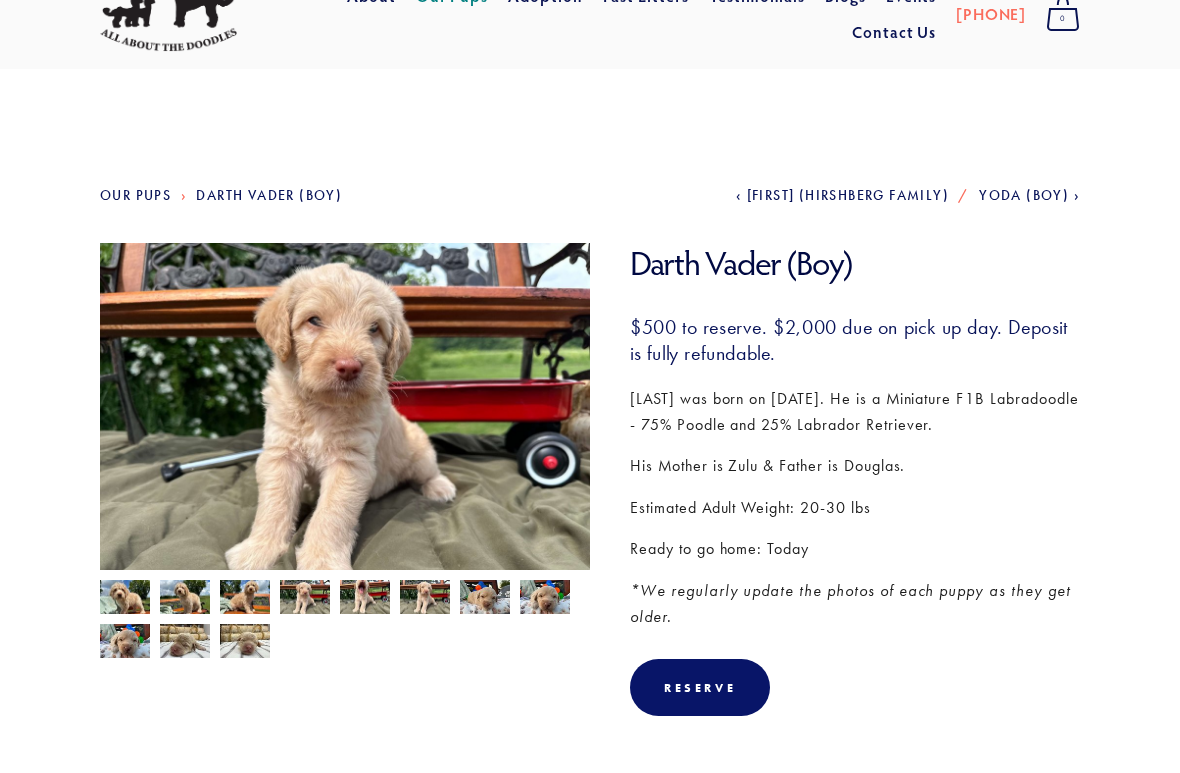click at bounding box center (245, 599) 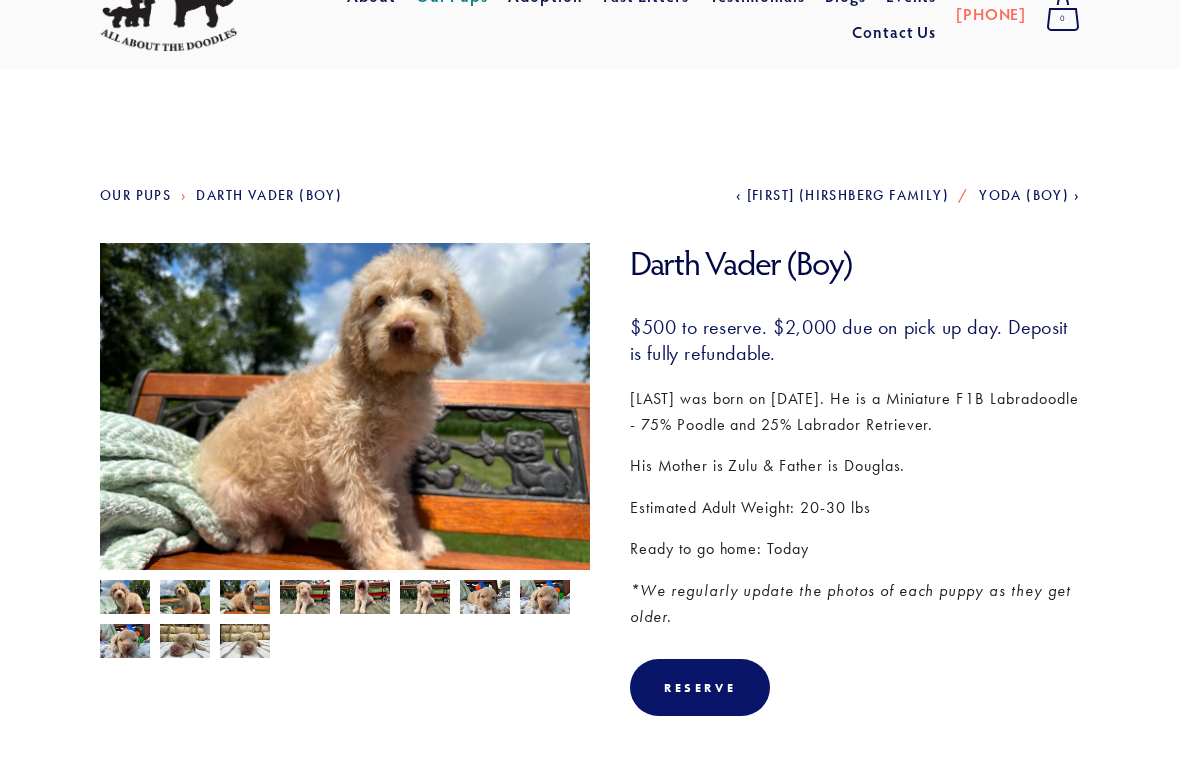 click at bounding box center [185, 599] 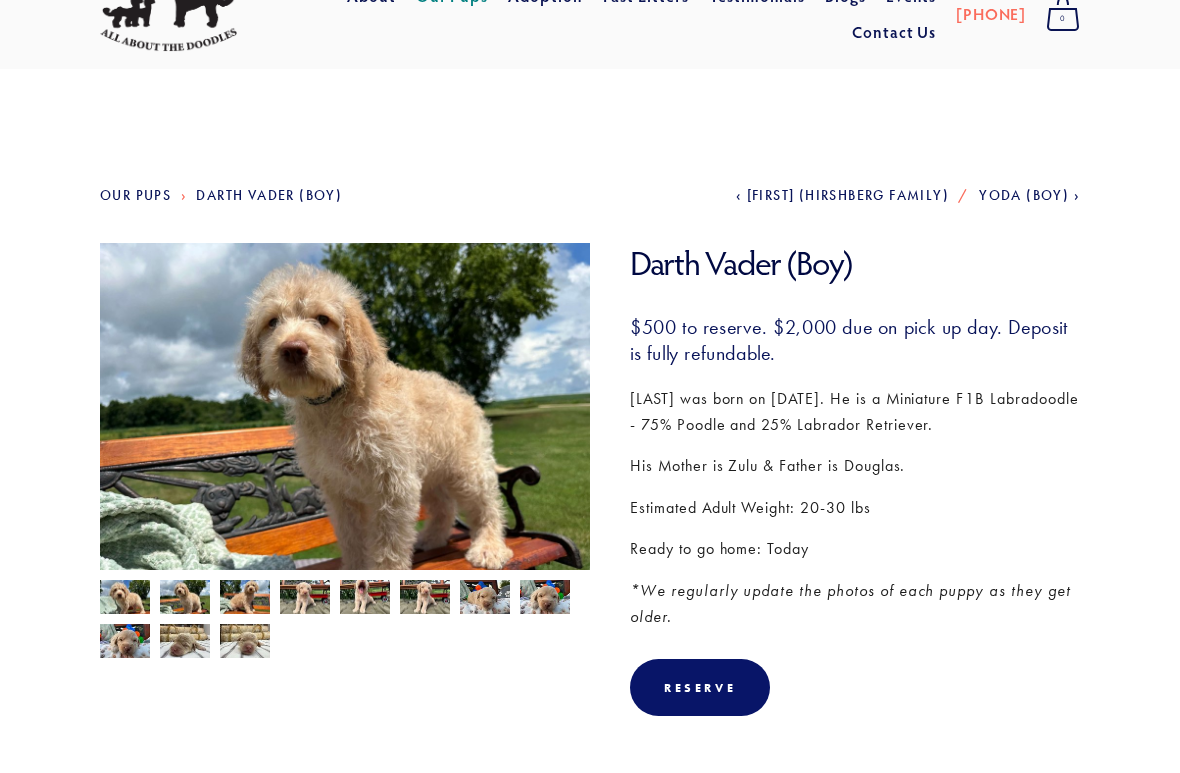 click at bounding box center (125, 599) 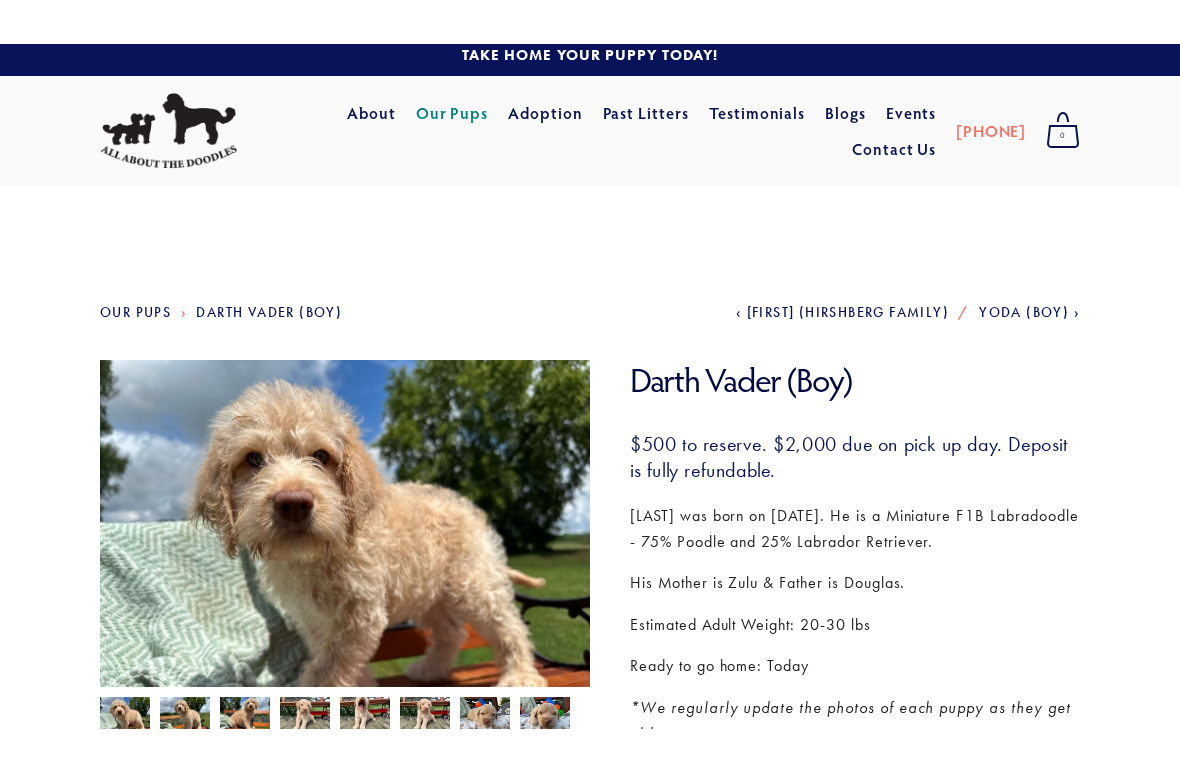 scroll, scrollTop: 0, scrollLeft: 0, axis: both 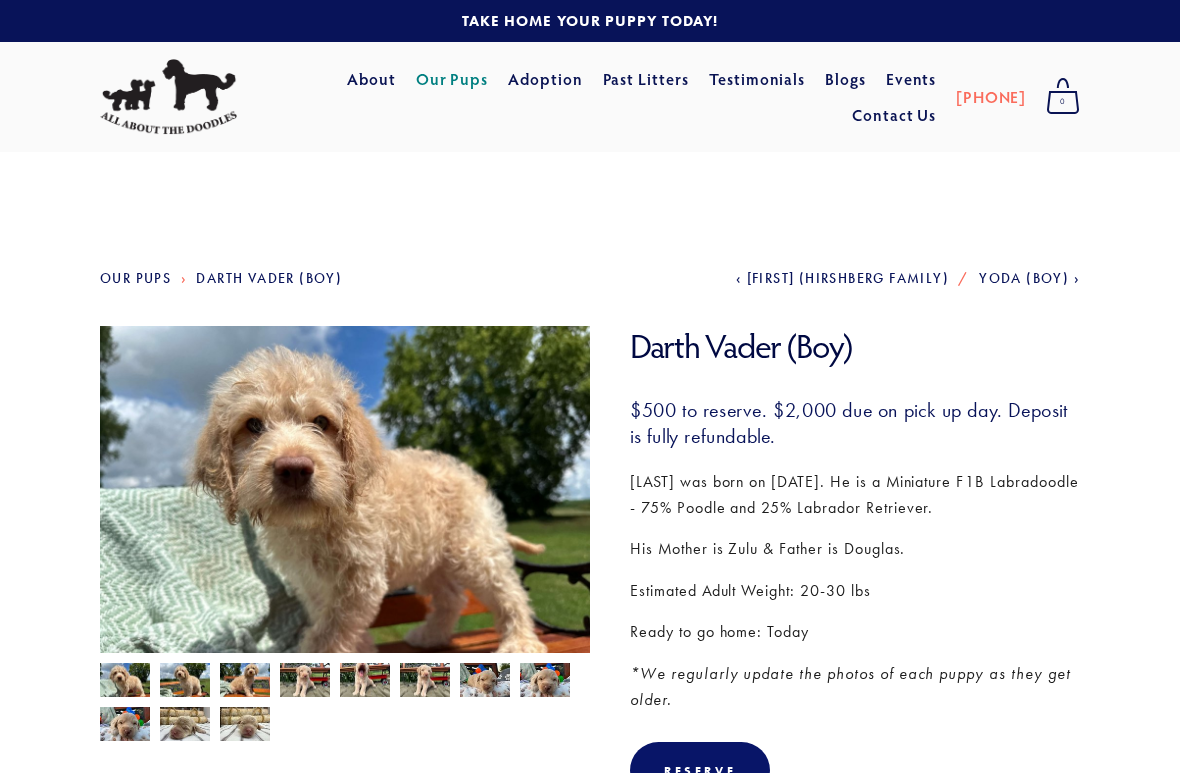 click on "Our Pups" at bounding box center (452, 79) 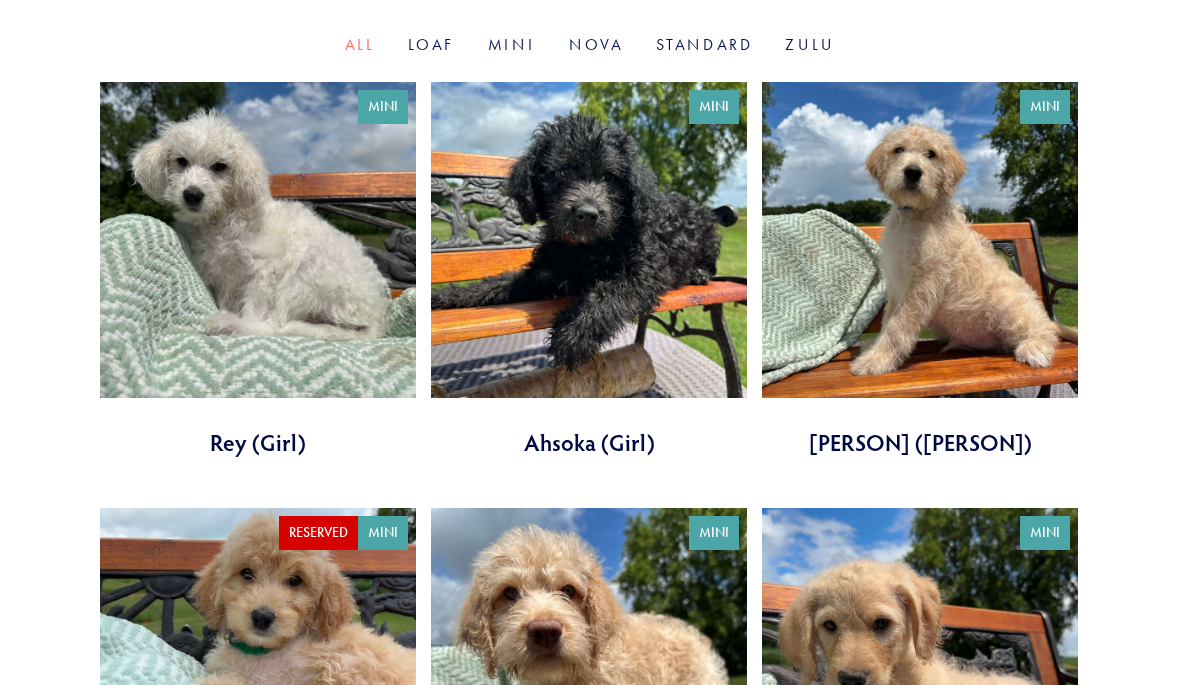 scroll, scrollTop: 769, scrollLeft: 0, axis: vertical 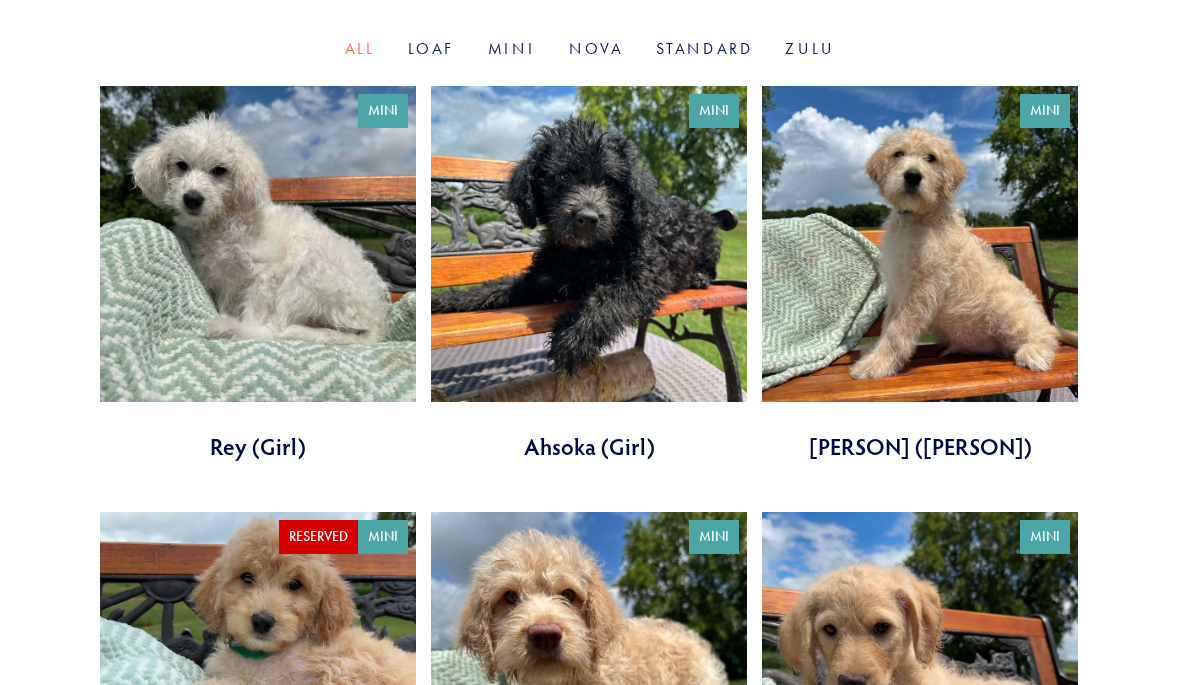 click at bounding box center [589, 274] 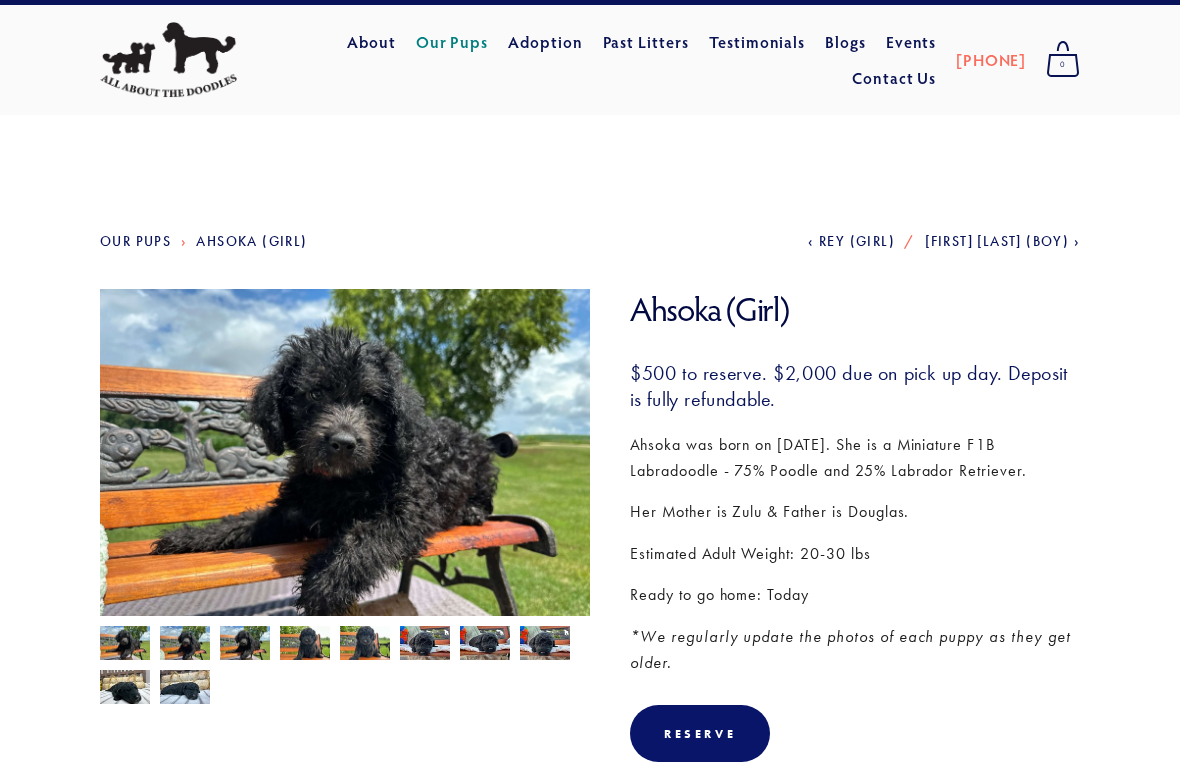 scroll, scrollTop: 57, scrollLeft: 0, axis: vertical 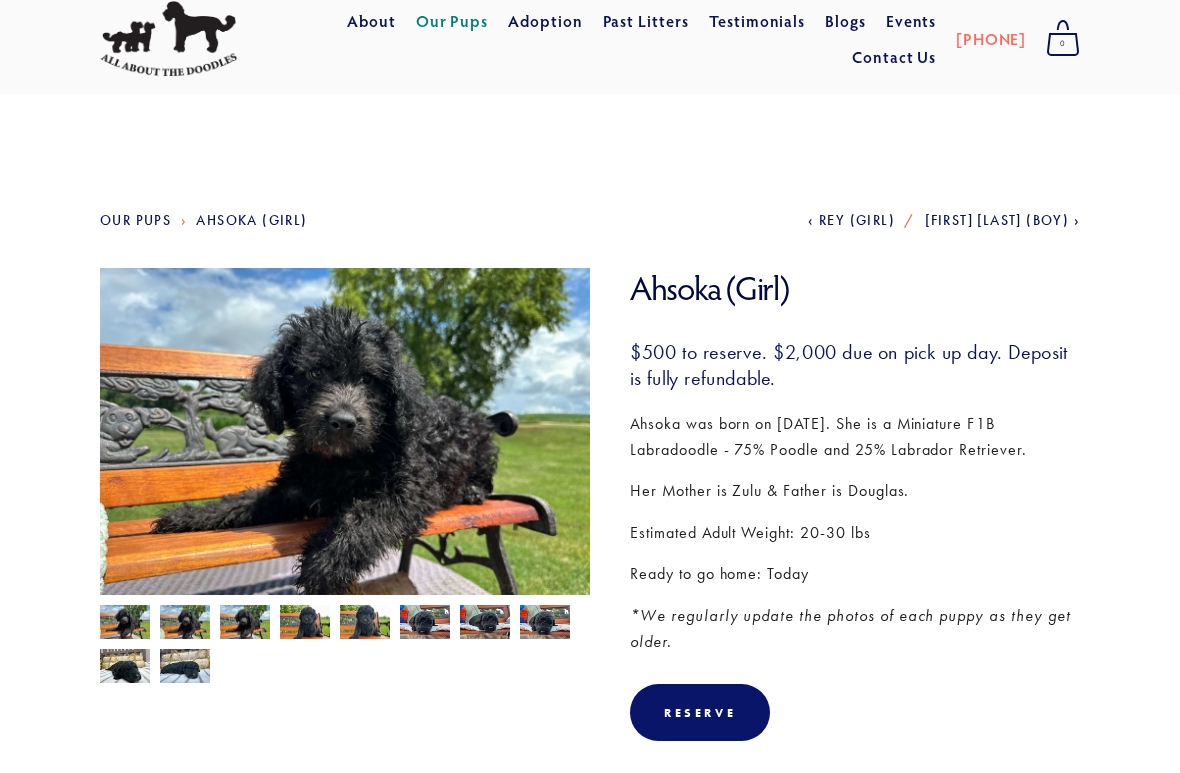 click at bounding box center (185, 625) 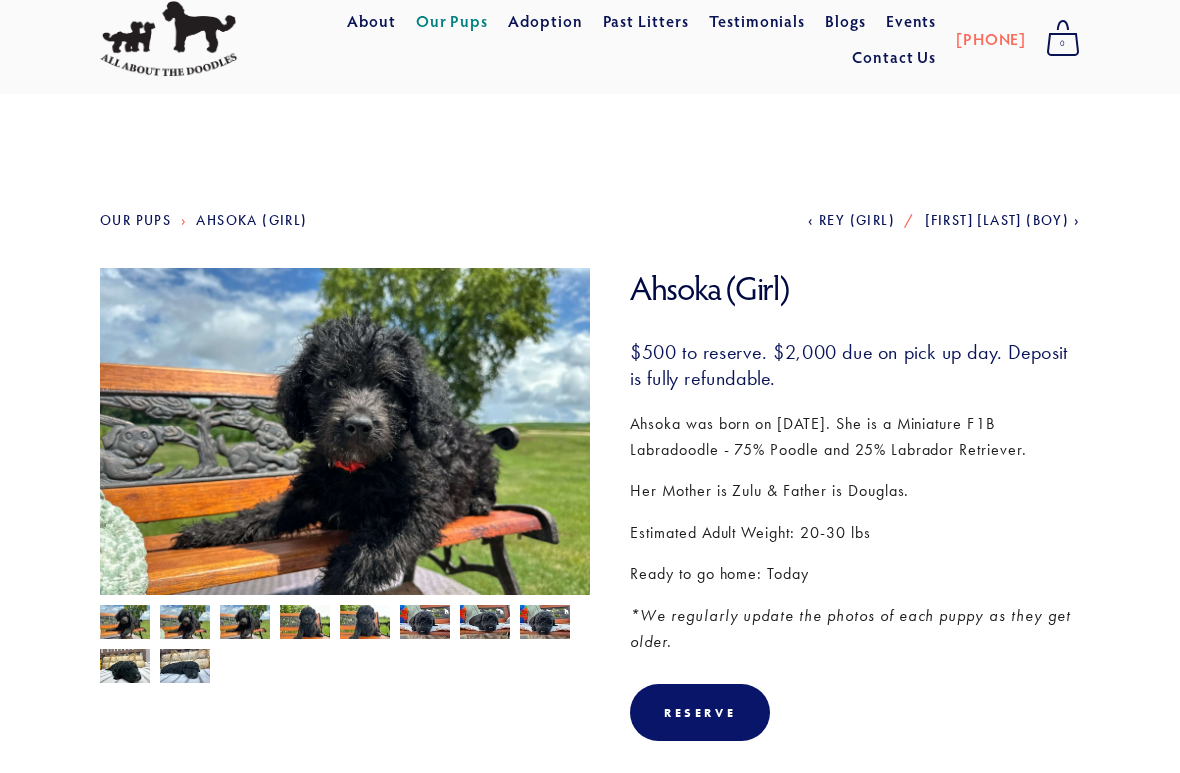 click at bounding box center (245, 624) 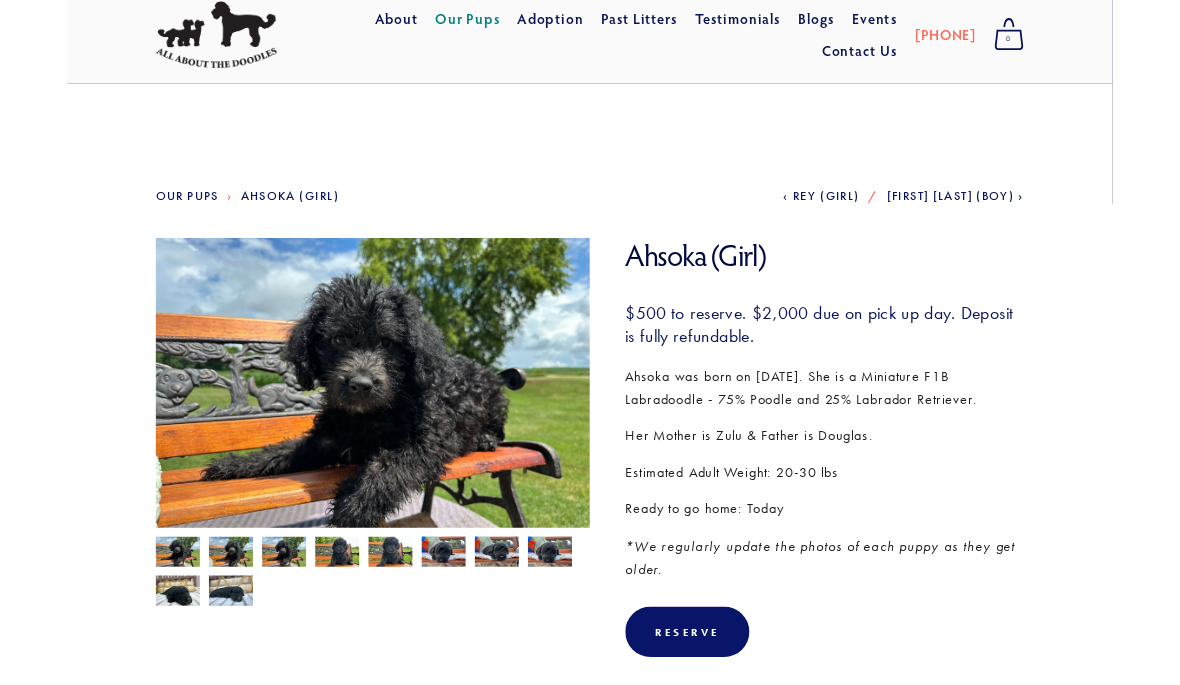 scroll, scrollTop: 0, scrollLeft: 0, axis: both 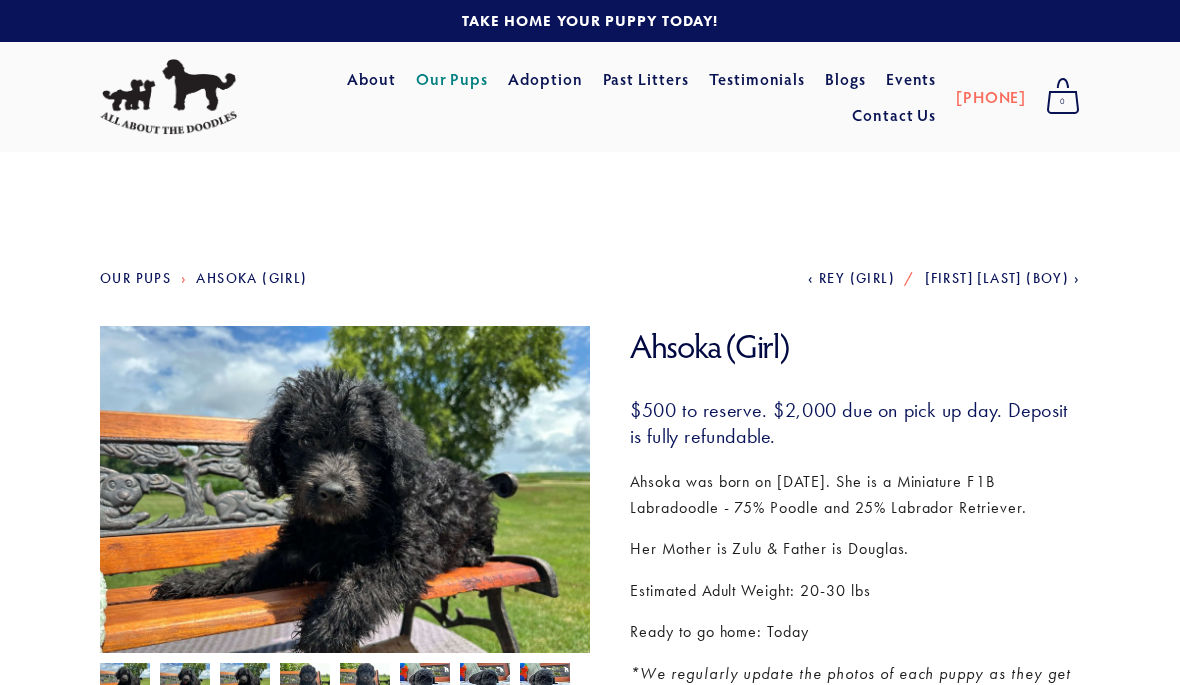 click on "Our Pups" at bounding box center [452, 79] 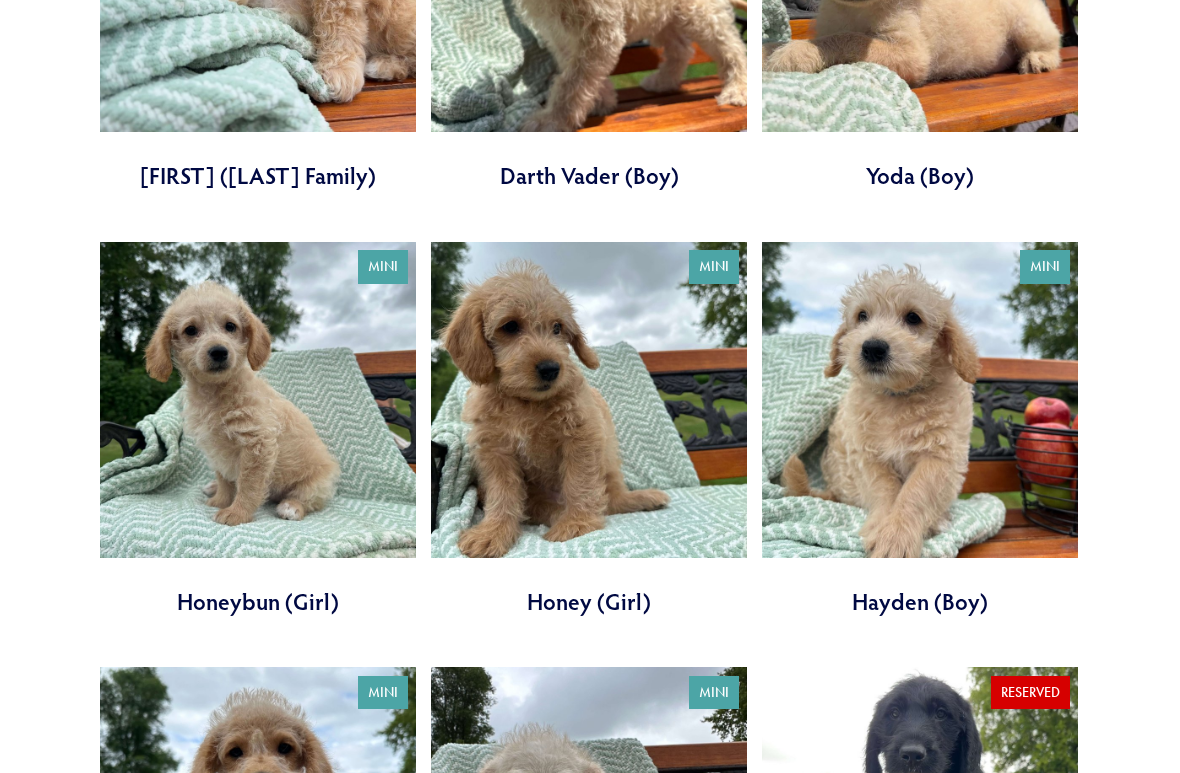 scroll, scrollTop: 1467, scrollLeft: 0, axis: vertical 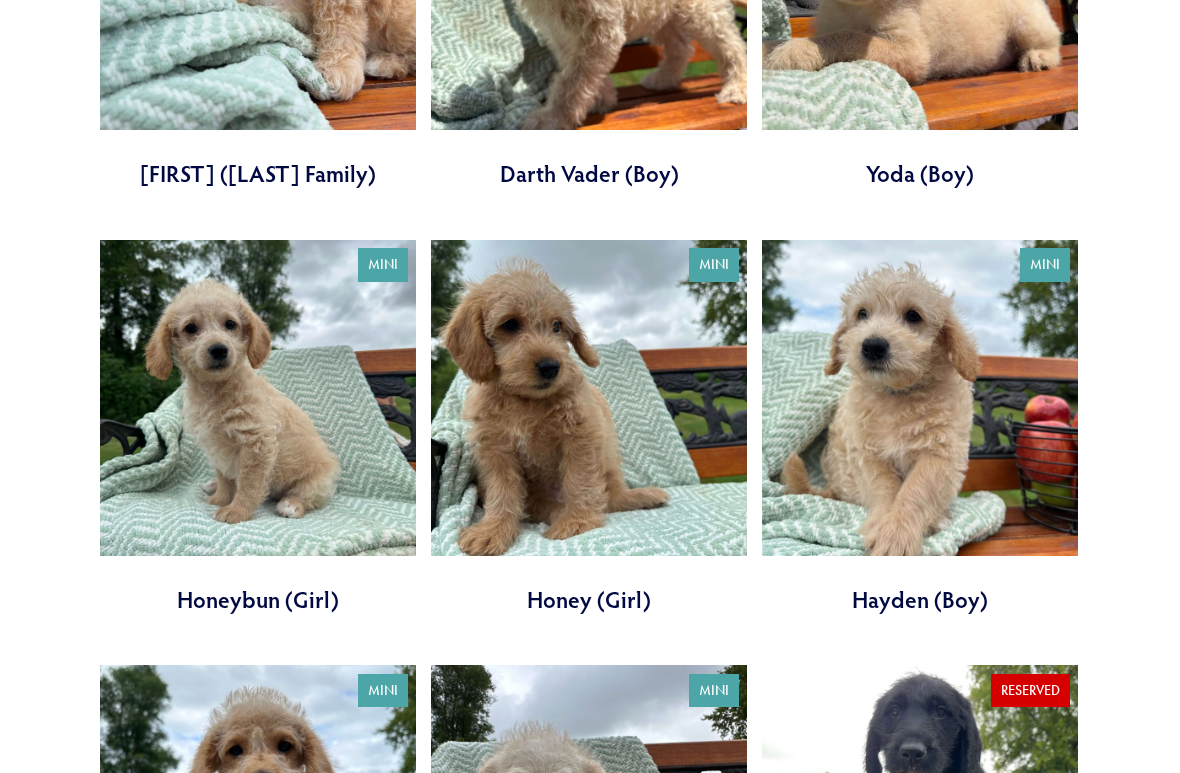 click at bounding box center (920, 428) 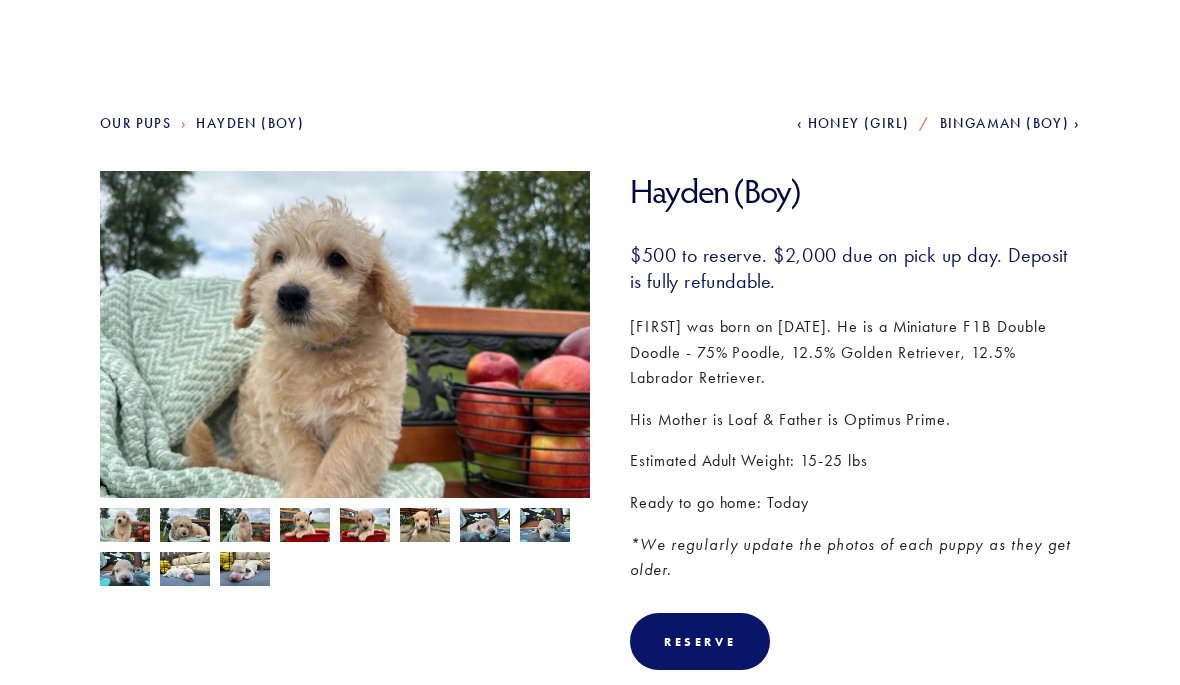 scroll, scrollTop: 154, scrollLeft: 0, axis: vertical 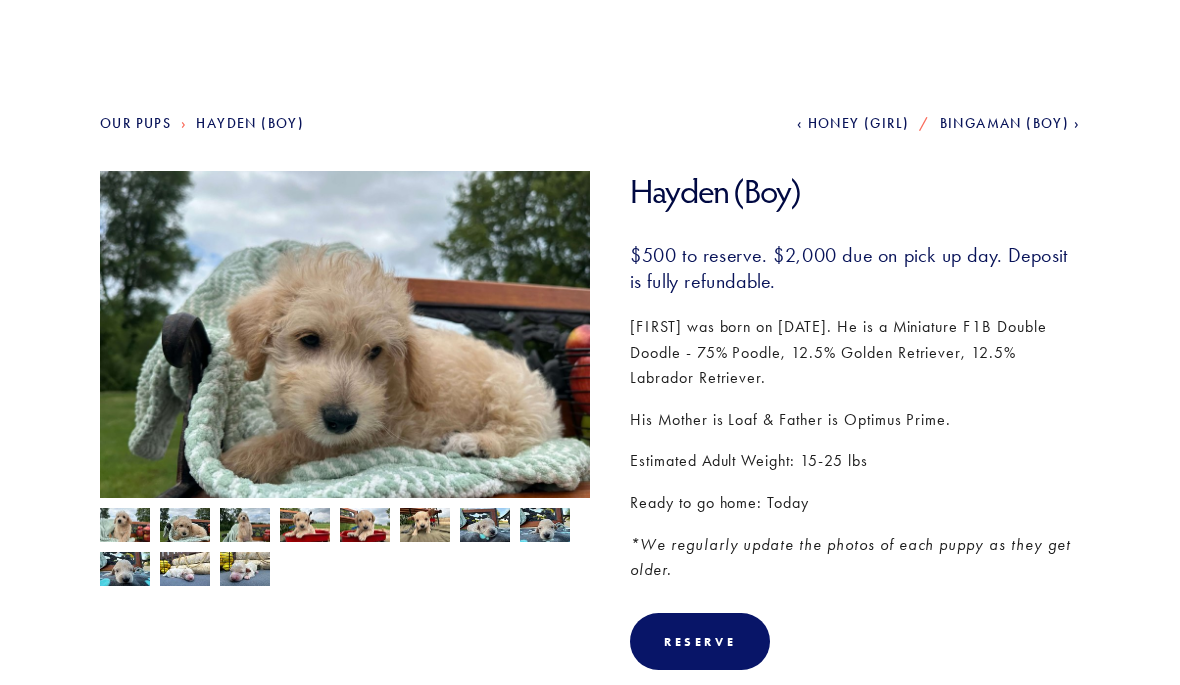click at bounding box center (245, 527) 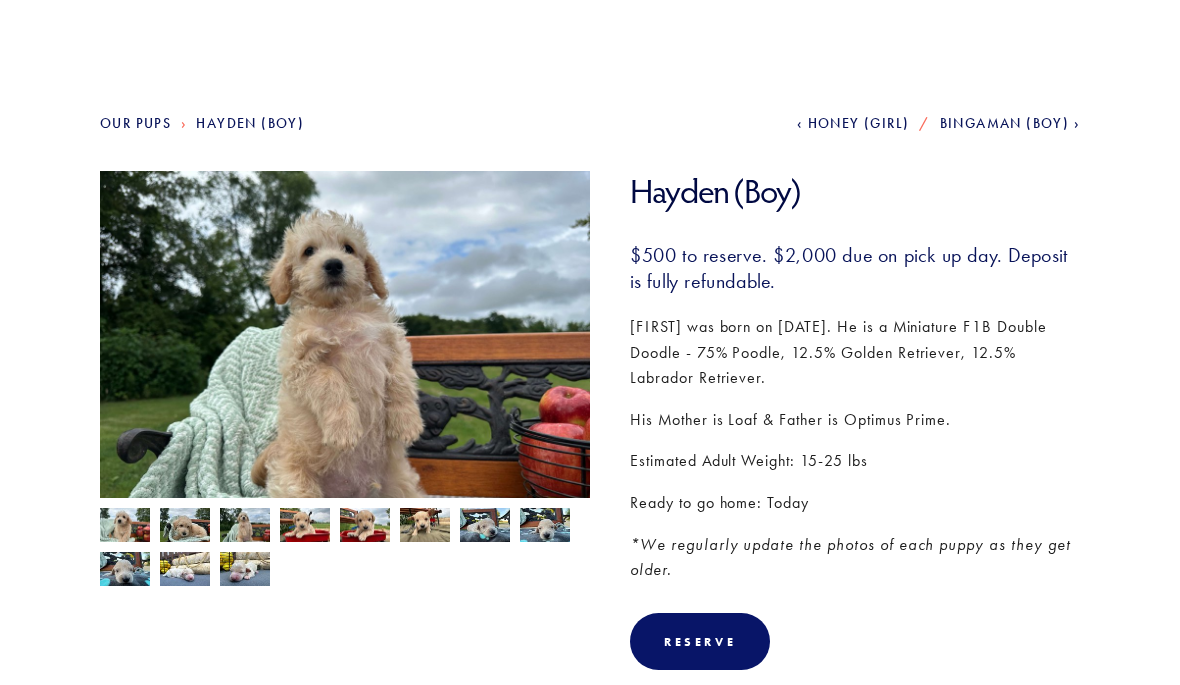click at bounding box center [305, 527] 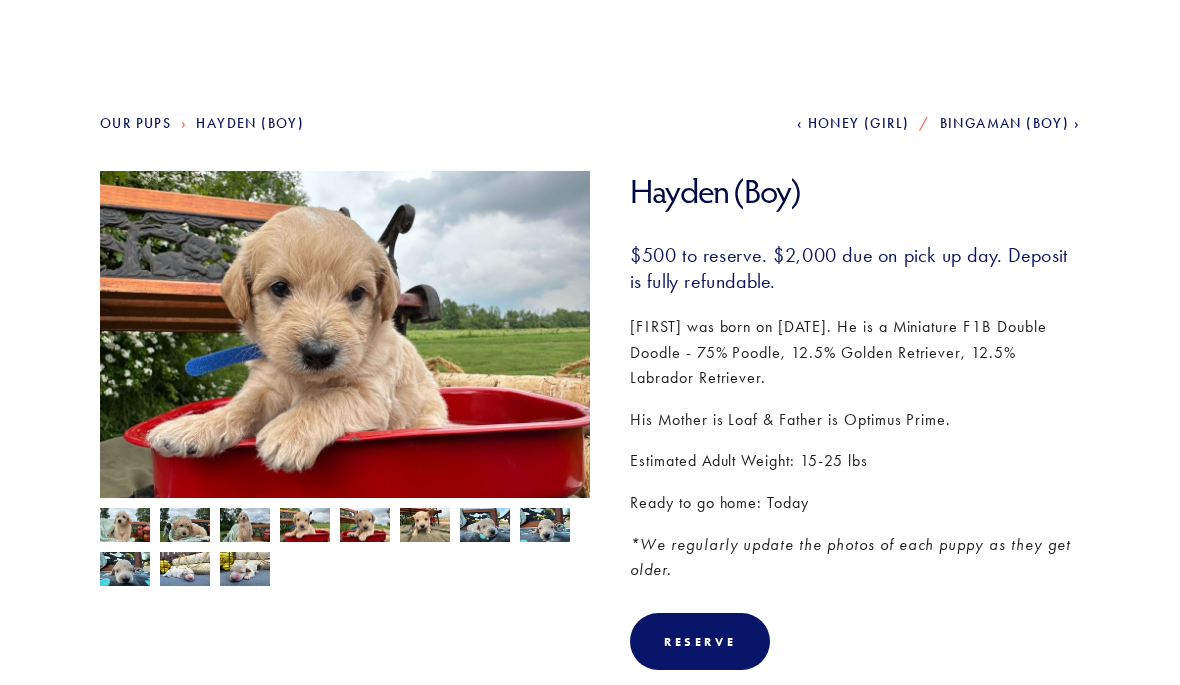 click at bounding box center [125, 527] 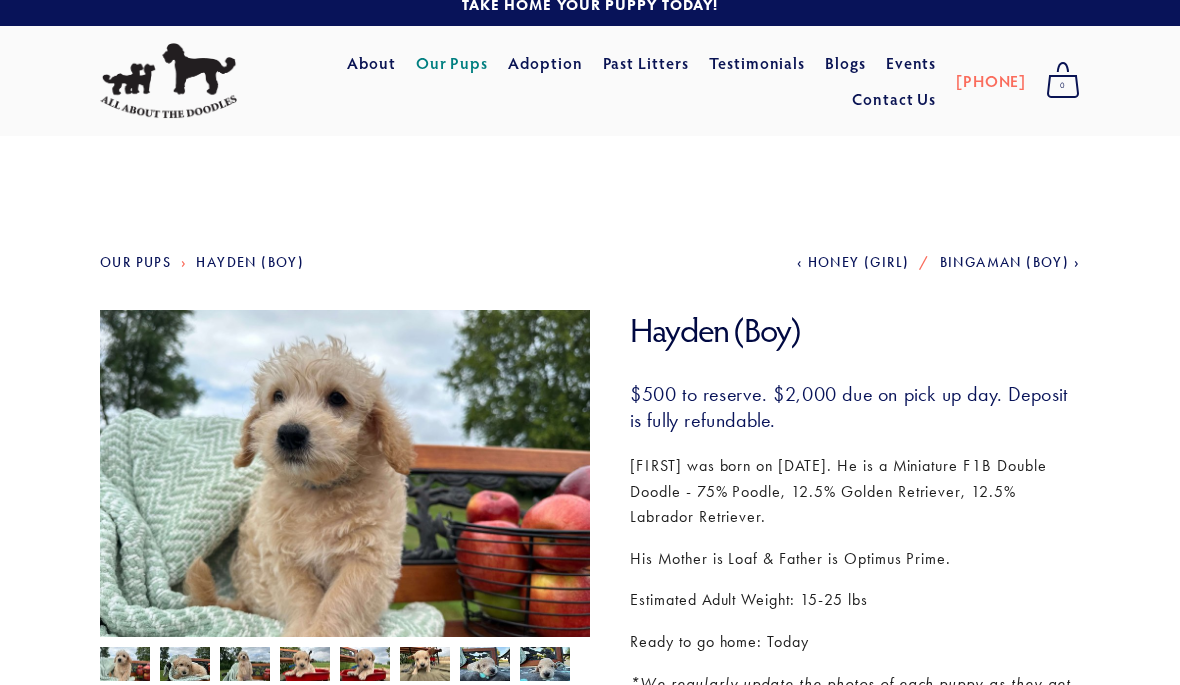 scroll, scrollTop: 0, scrollLeft: 0, axis: both 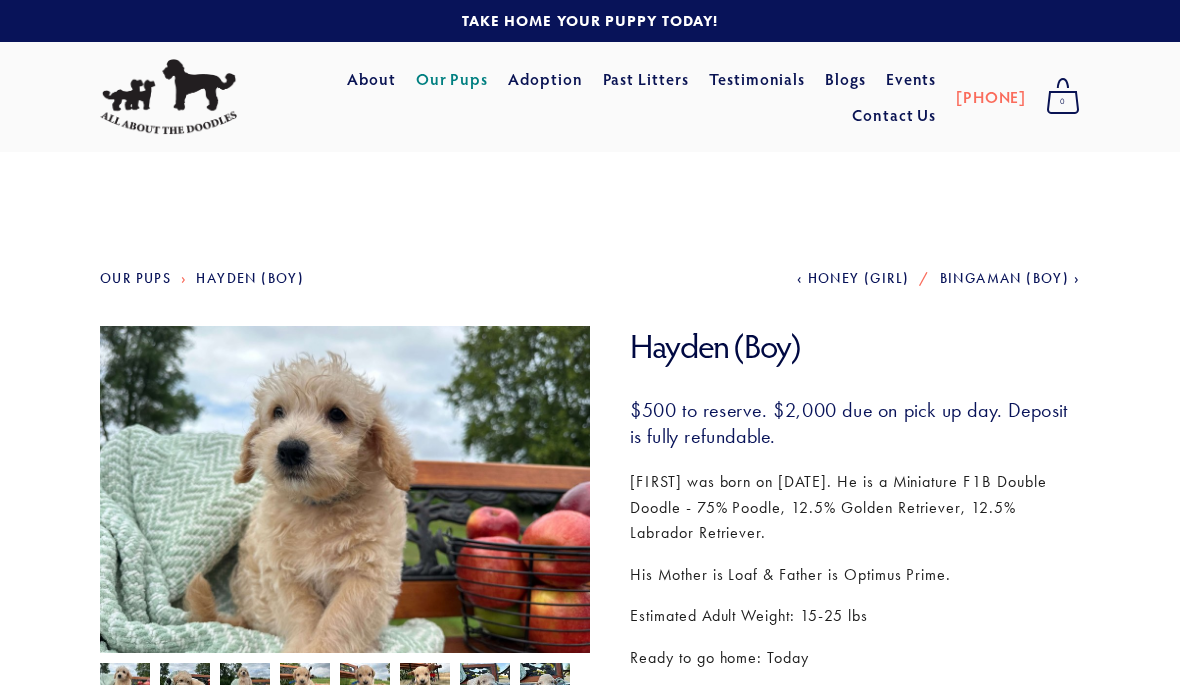 click on "Our Pups" at bounding box center (452, 79) 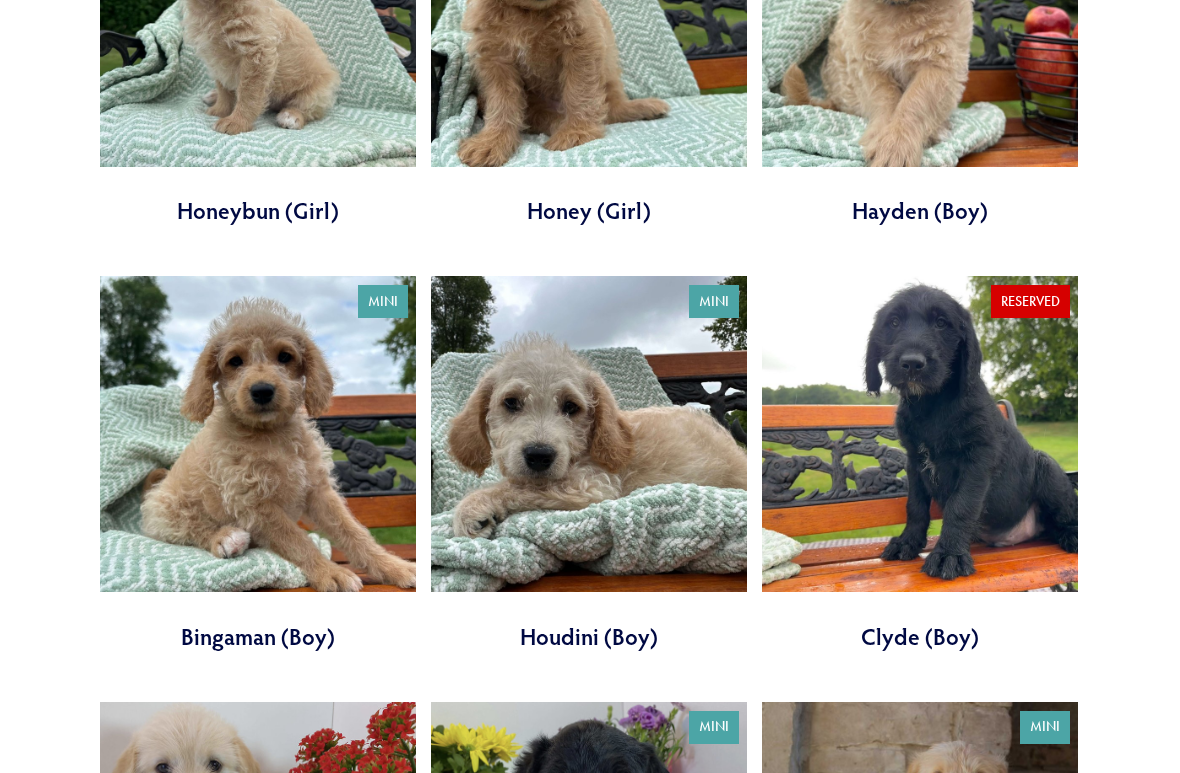 scroll, scrollTop: 1857, scrollLeft: 0, axis: vertical 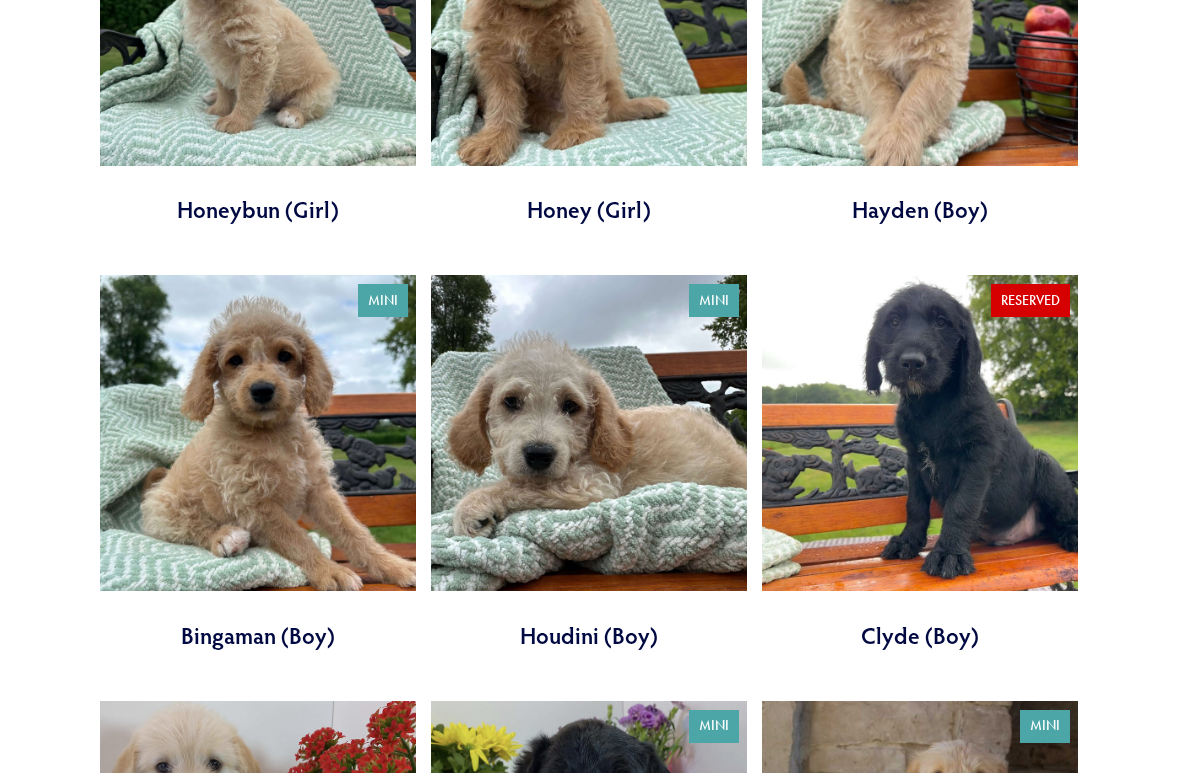 click at bounding box center [589, 463] 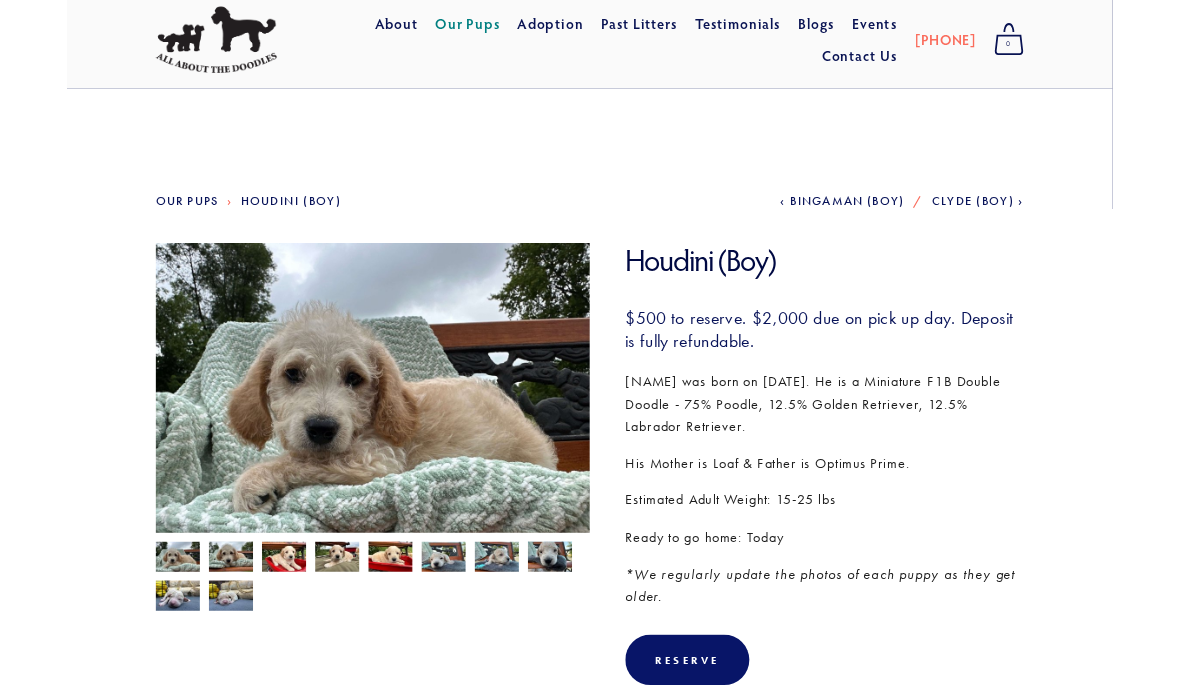 scroll, scrollTop: 54, scrollLeft: 0, axis: vertical 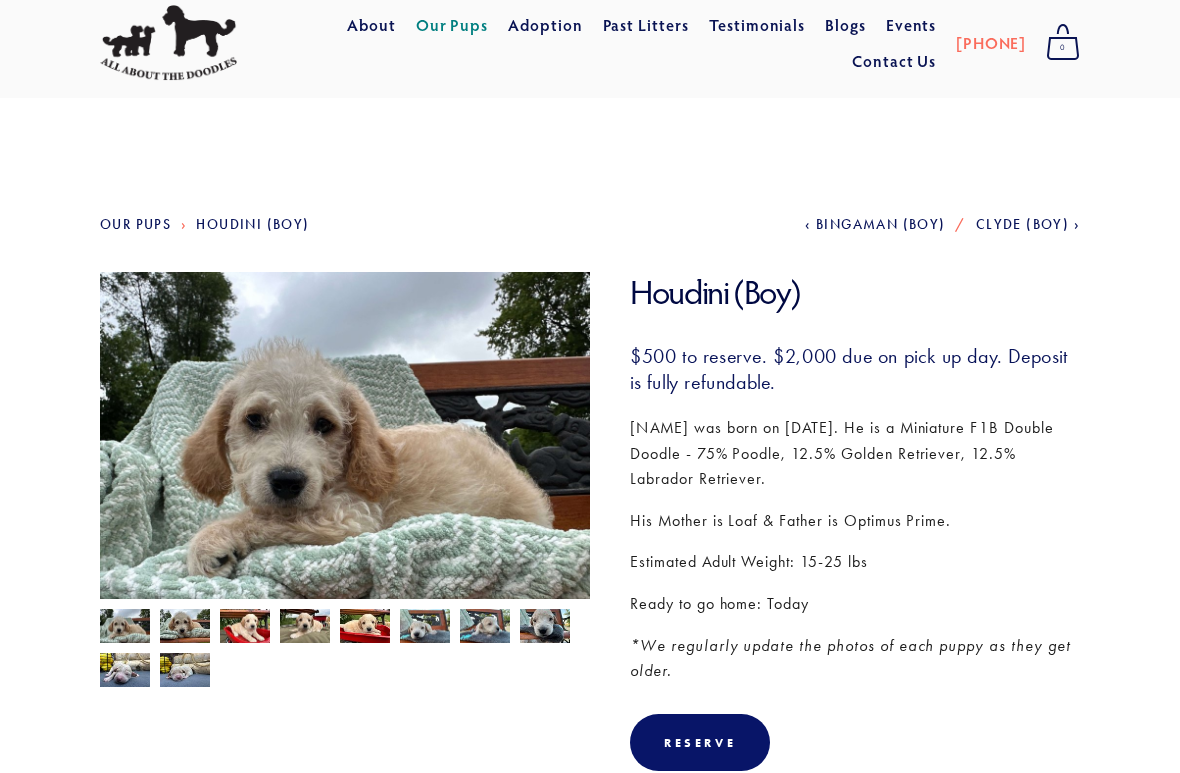click at bounding box center [185, 626] 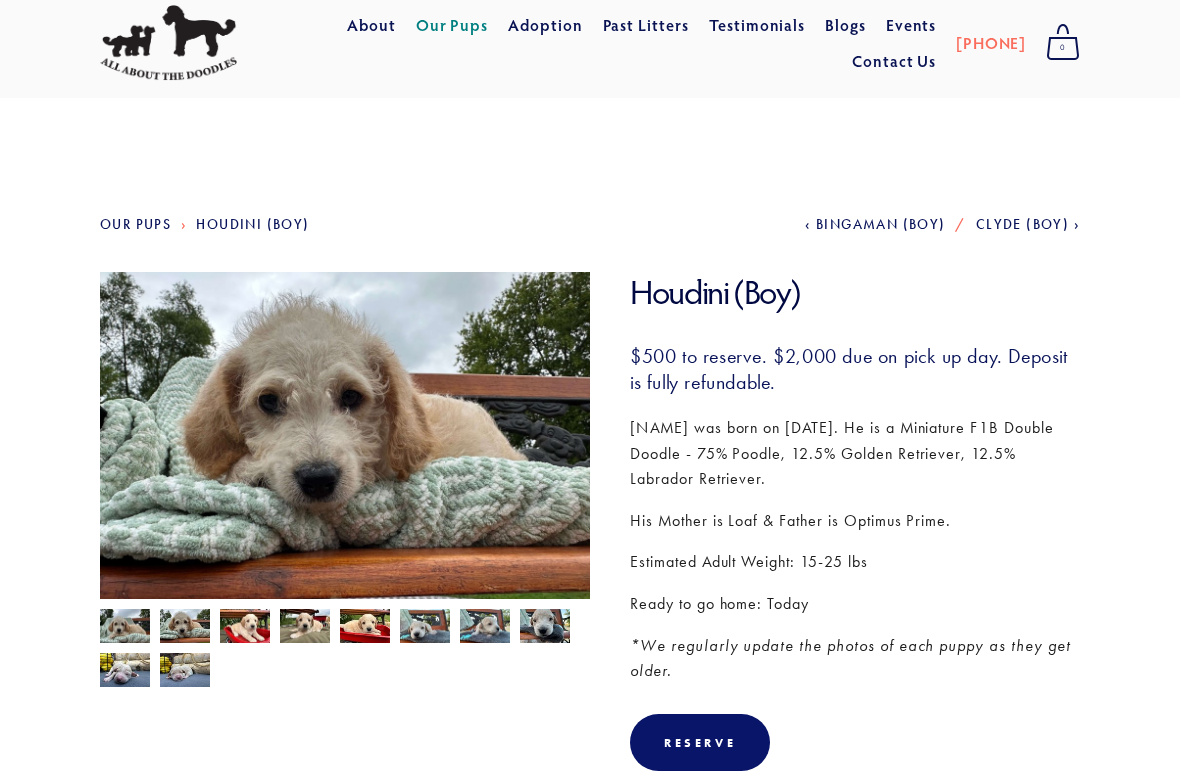 click at bounding box center (245, 628) 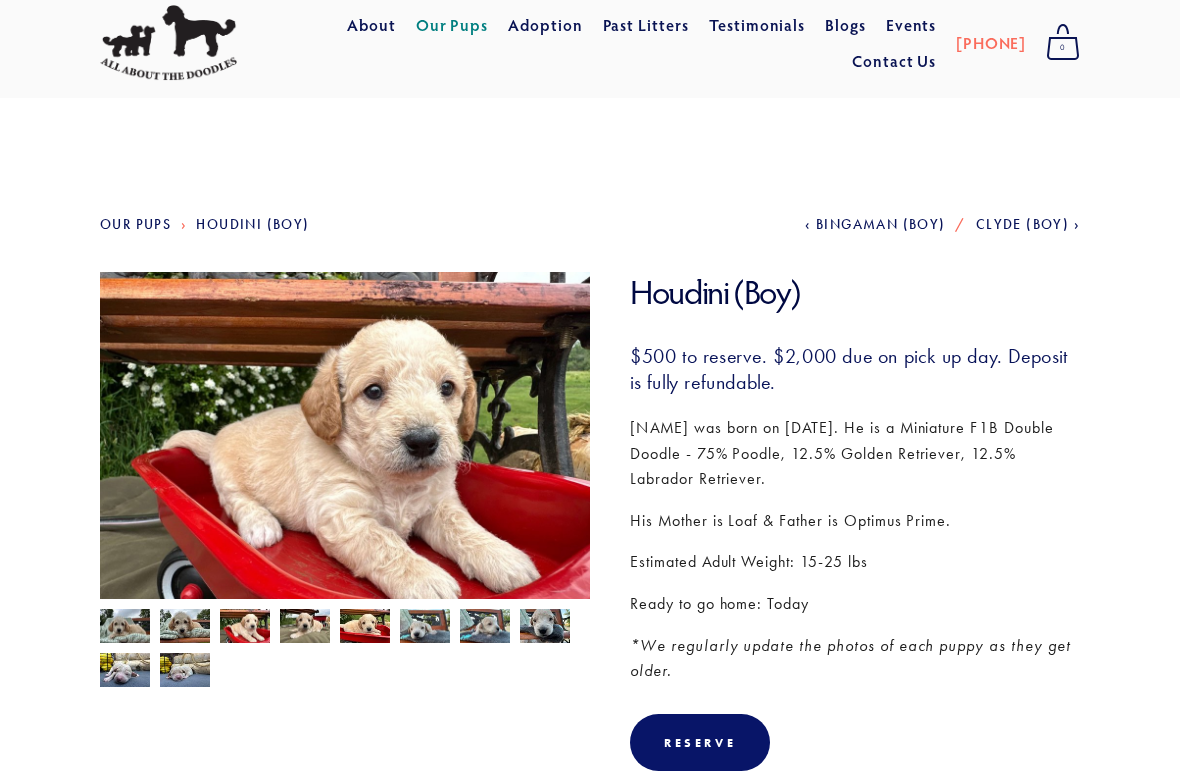 click at bounding box center [185, 626] 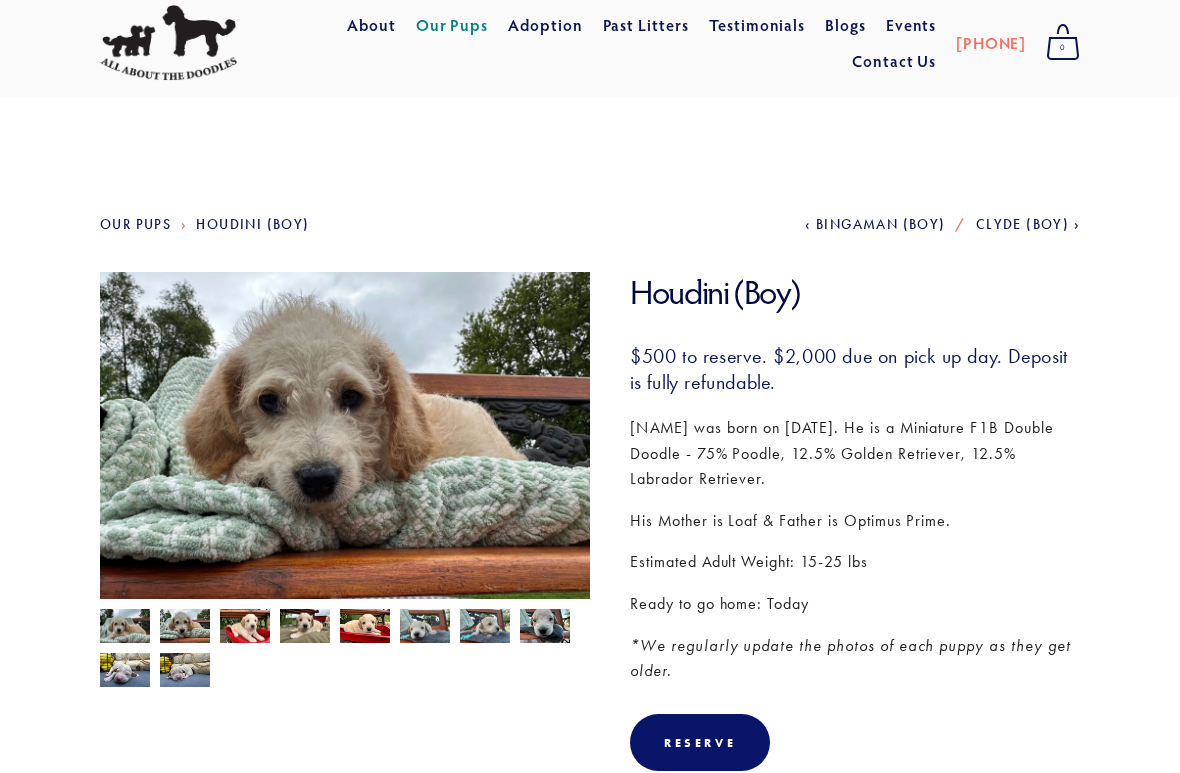 click at bounding box center [345, 436] 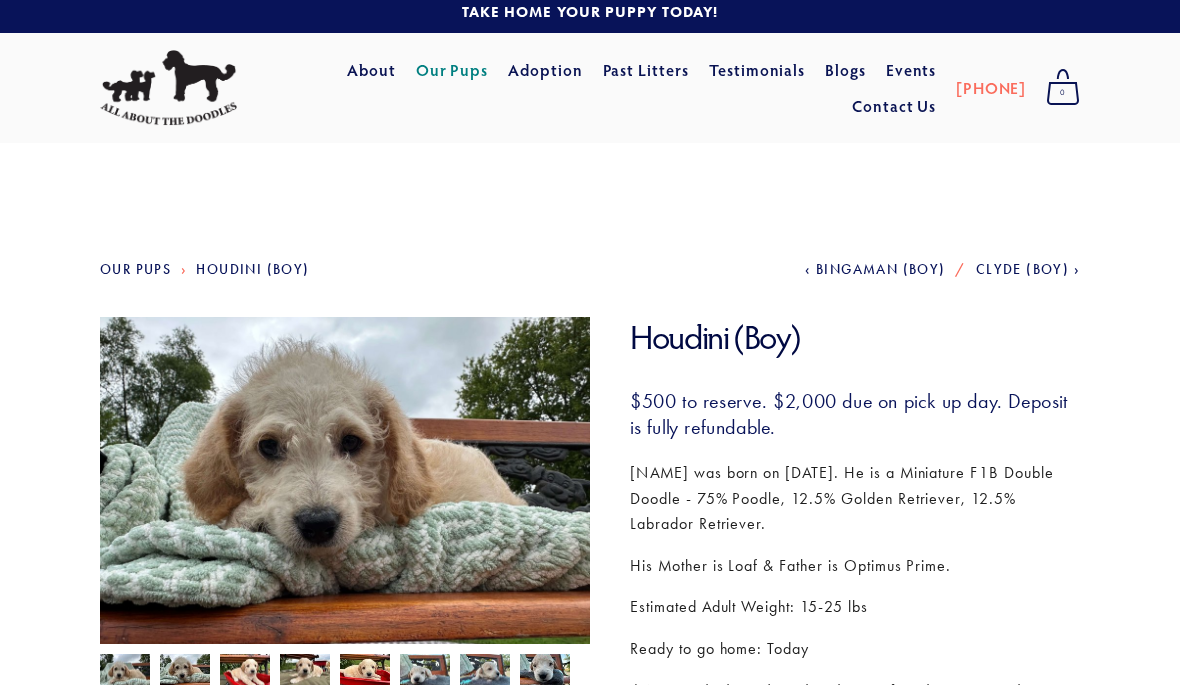 scroll, scrollTop: 0, scrollLeft: 0, axis: both 